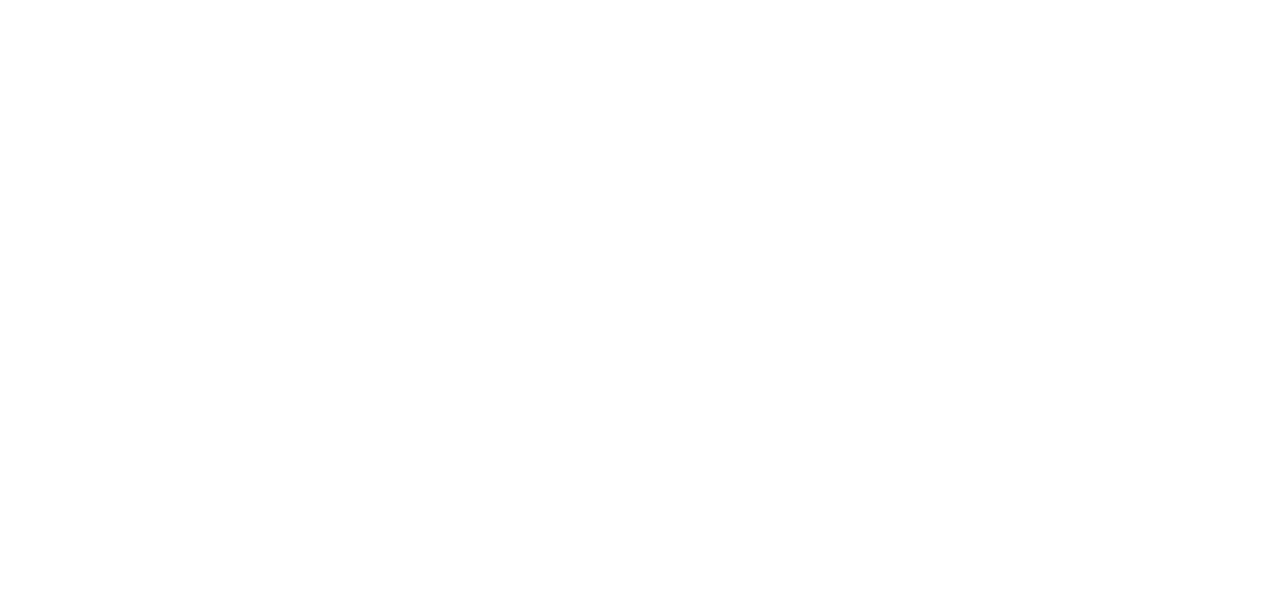 scroll, scrollTop: 0, scrollLeft: 0, axis: both 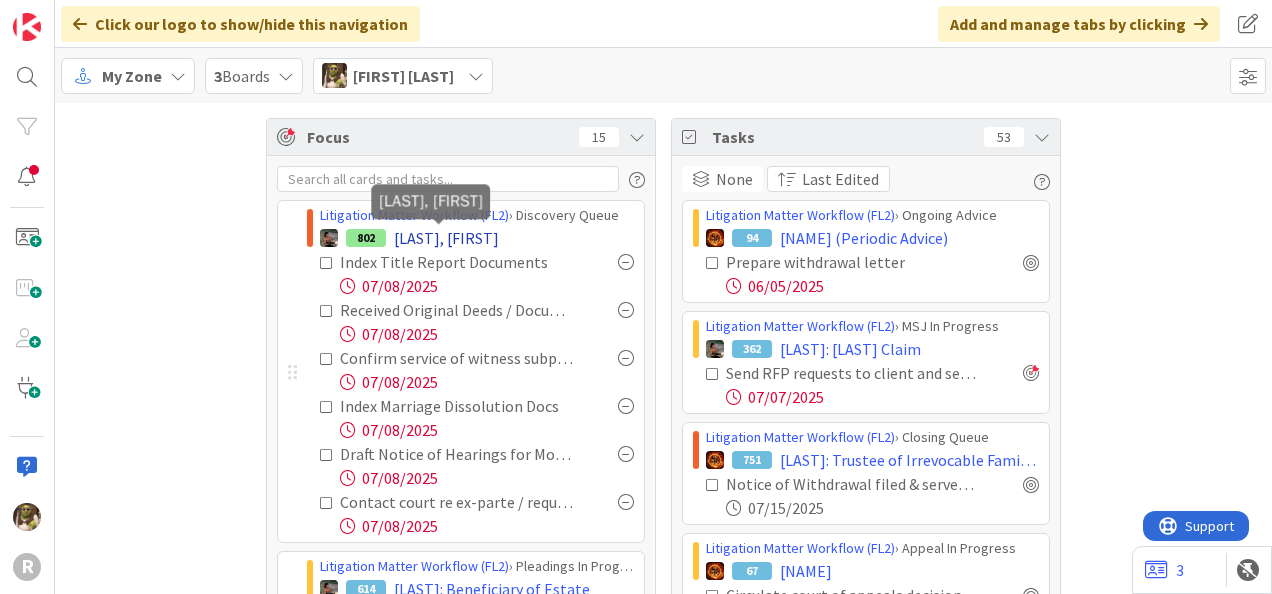 click on "[LAST], [FIRST]" at bounding box center (446, 238) 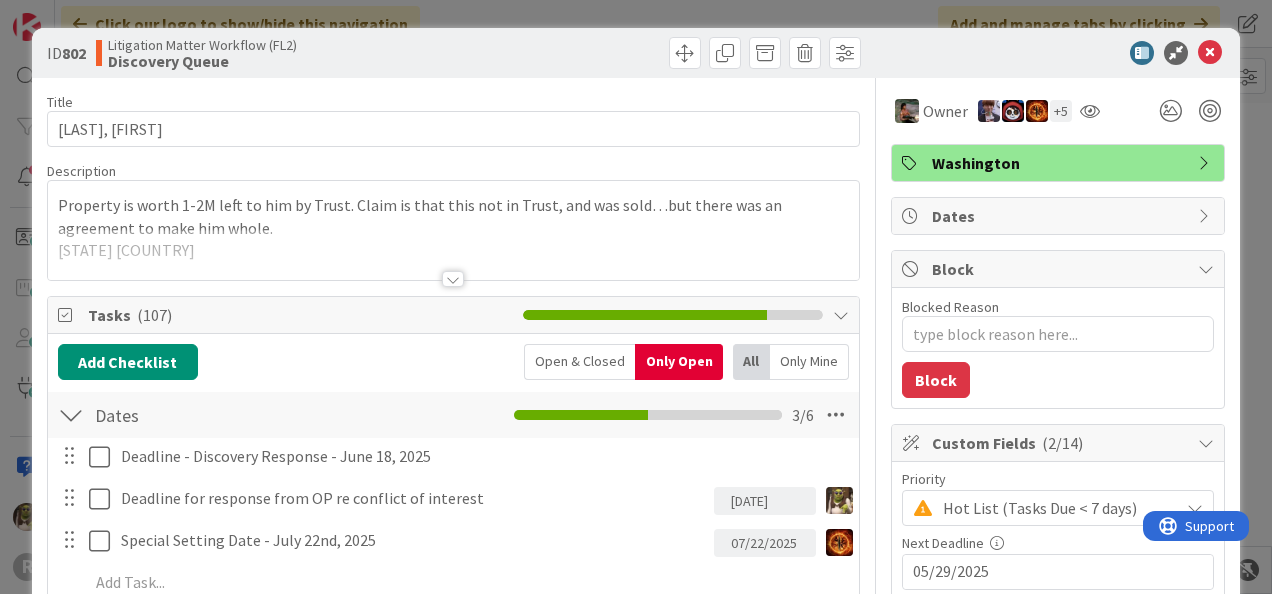 scroll, scrollTop: 0, scrollLeft: 0, axis: both 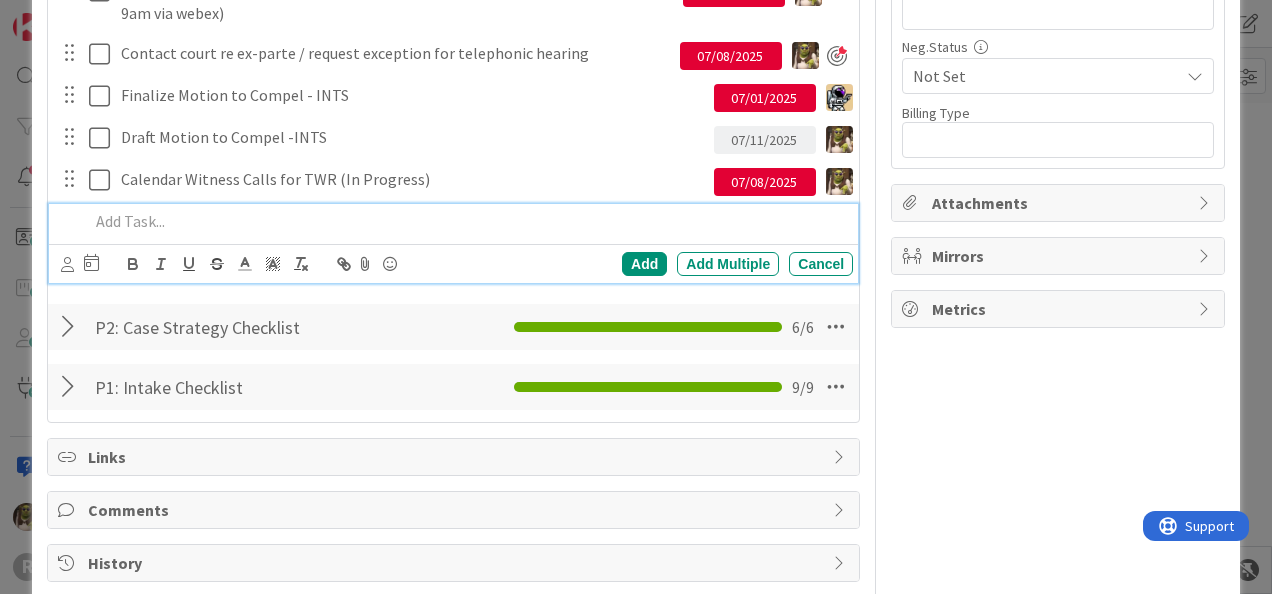 click at bounding box center [467, 221] 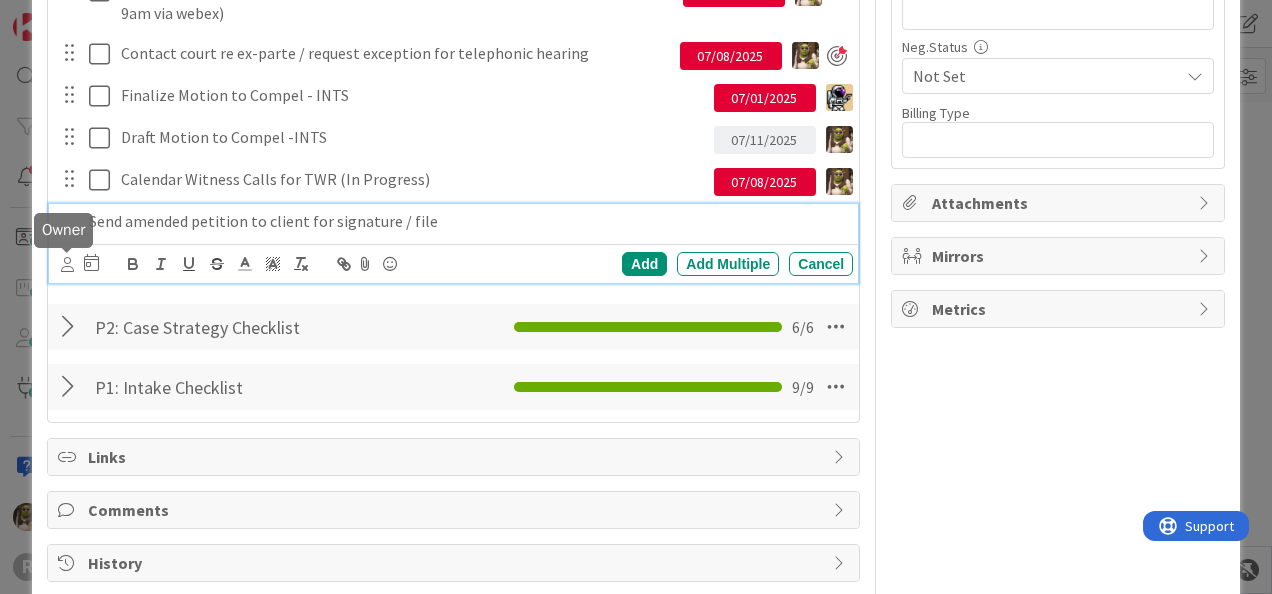 click at bounding box center [67, 264] 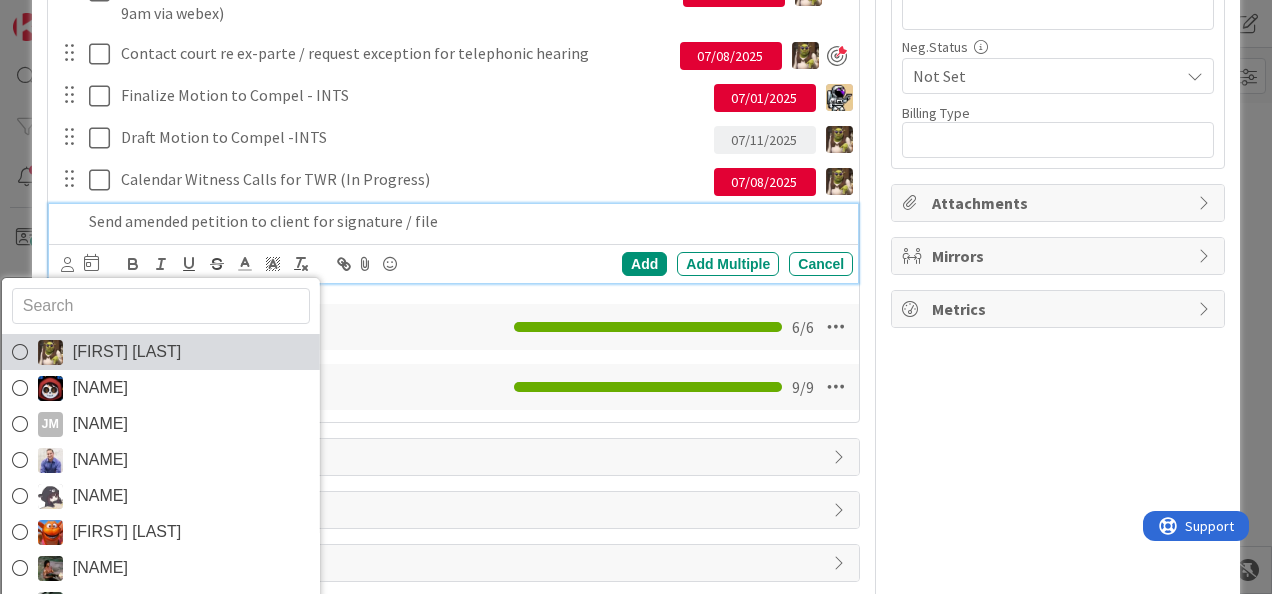 click on "[FIRST] [LAST]" at bounding box center (160, 352) 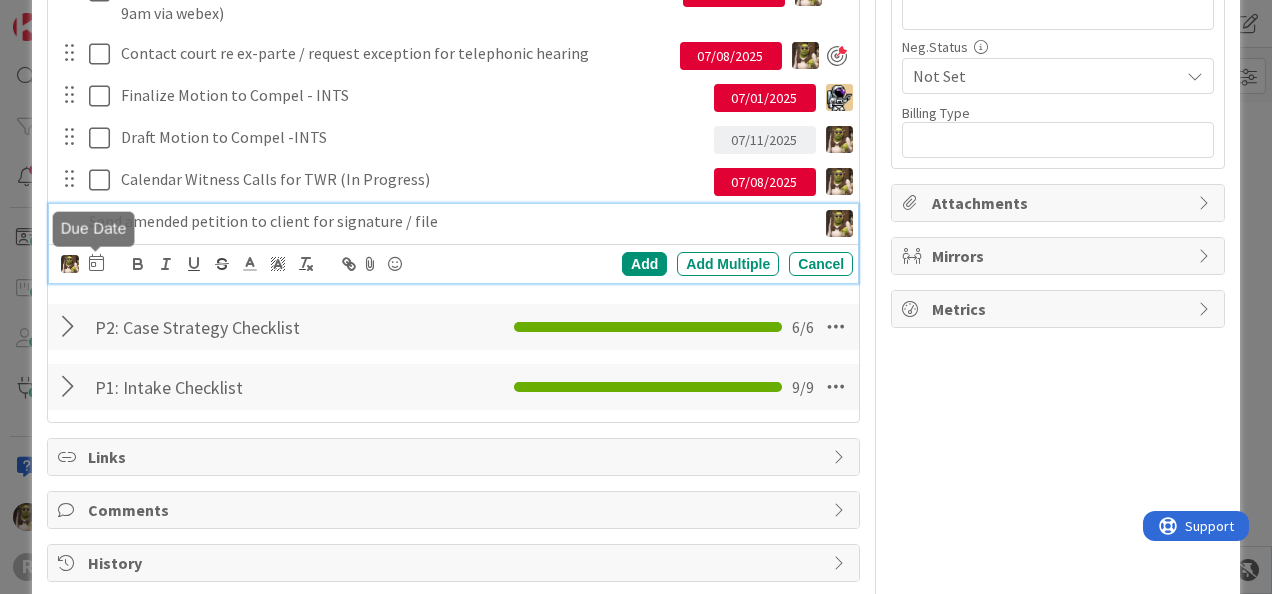 click at bounding box center (96, 262) 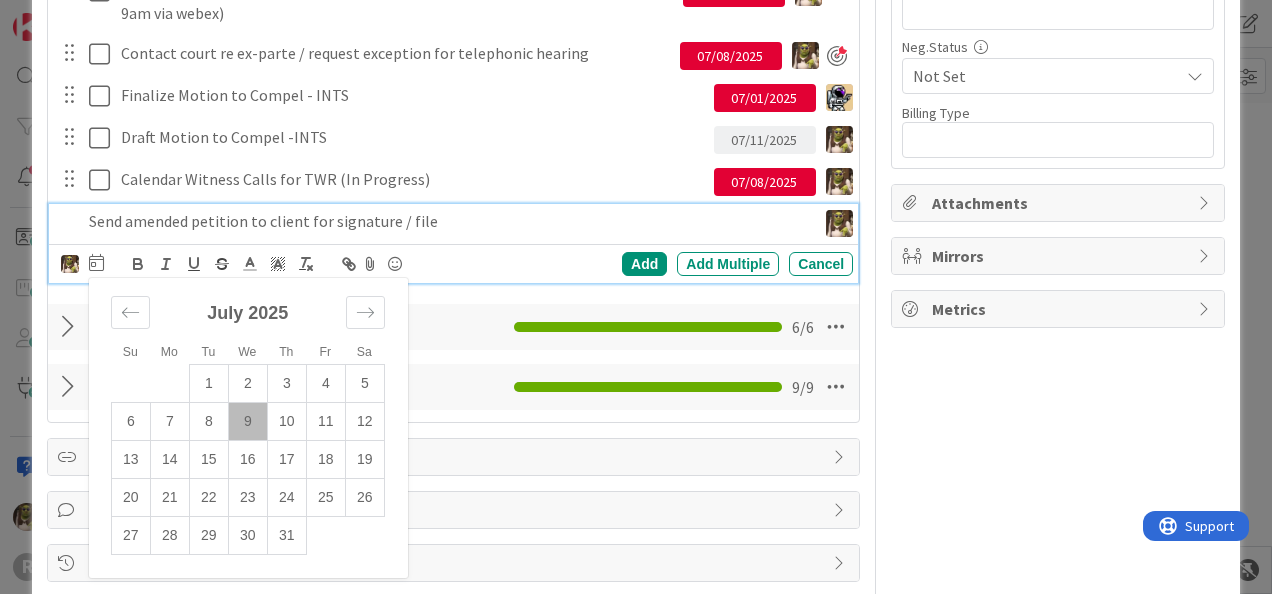 click on "10" at bounding box center (286, 422) 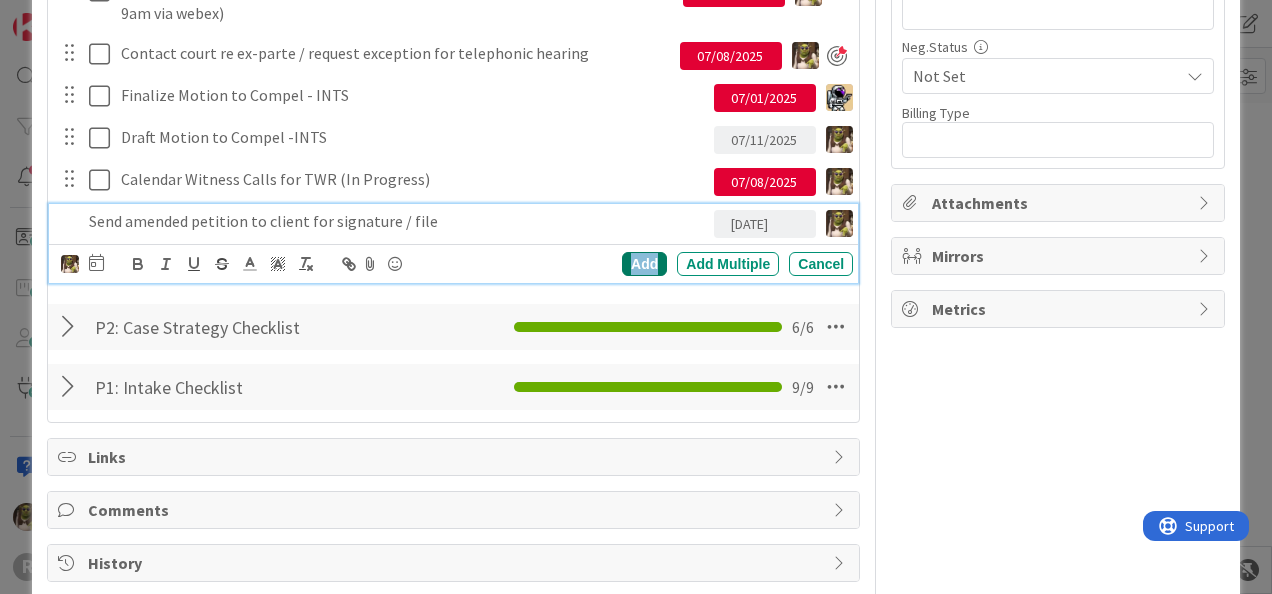click on "Add" at bounding box center [644, 264] 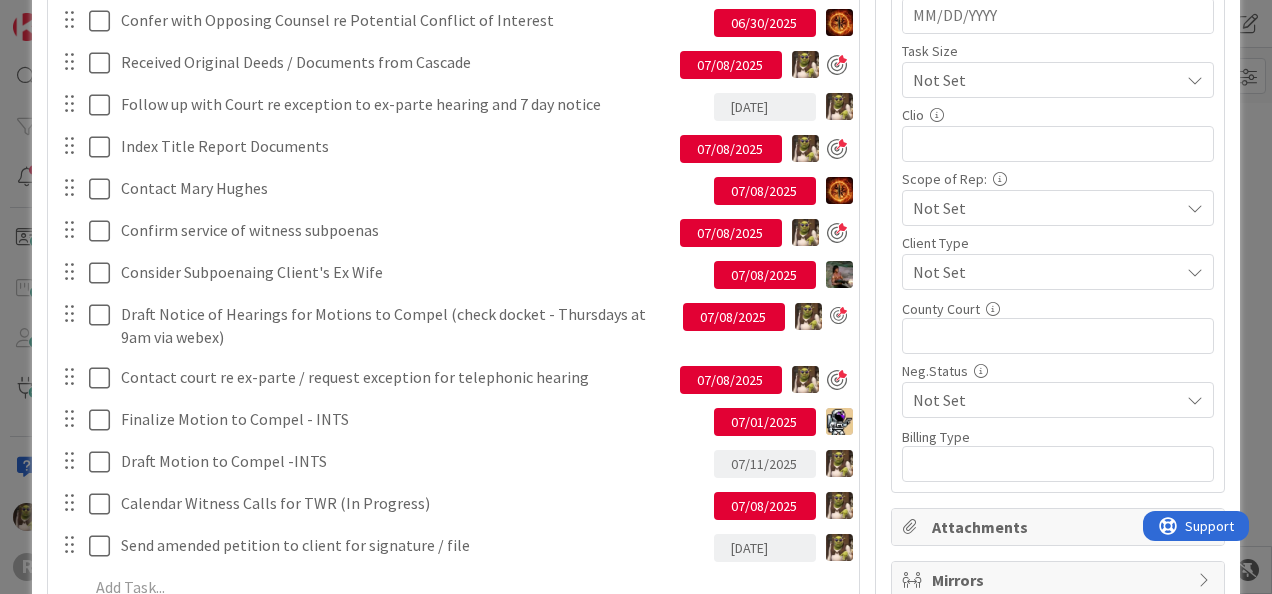 scroll, scrollTop: 1000, scrollLeft: 0, axis: vertical 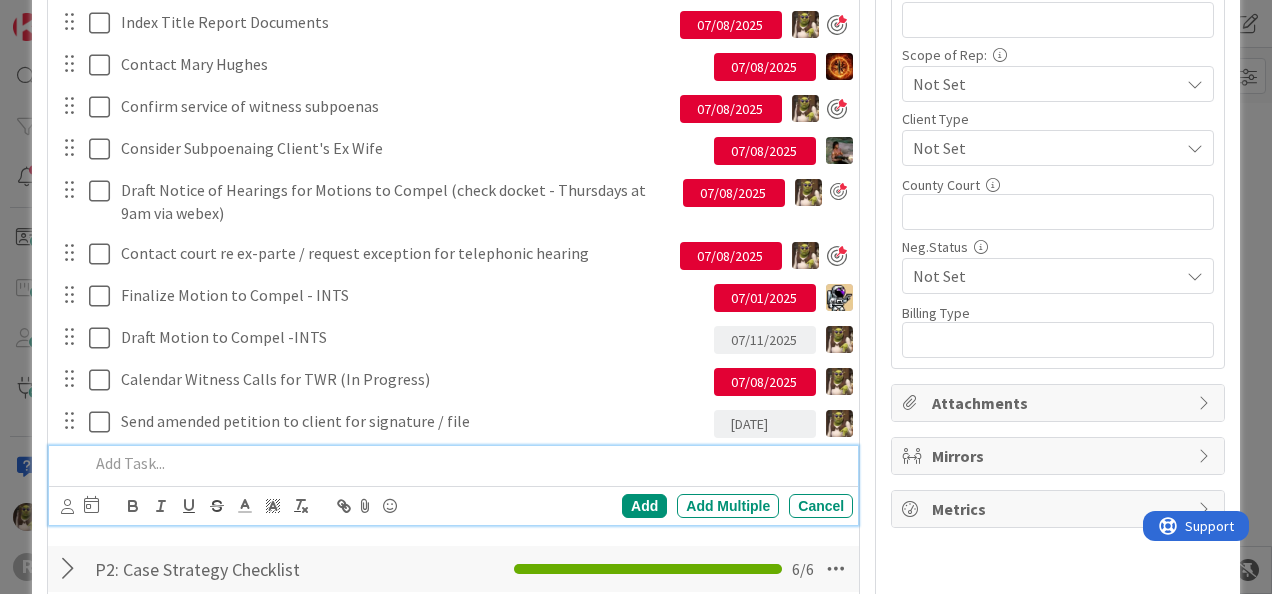 click at bounding box center (467, 463) 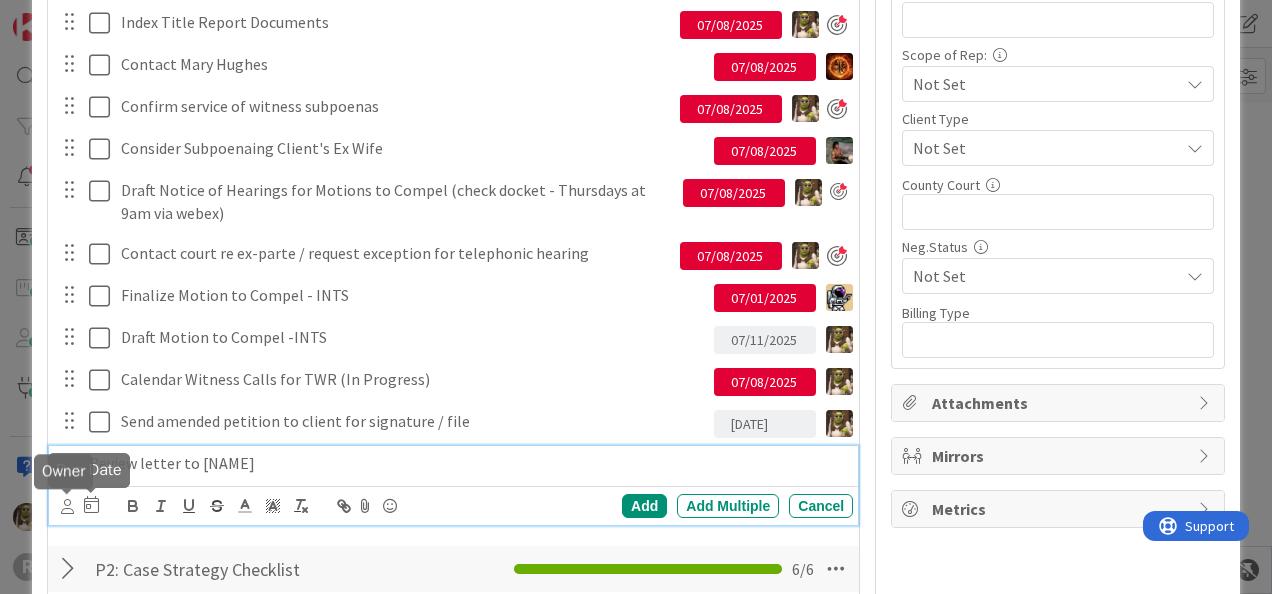 click at bounding box center [67, 506] 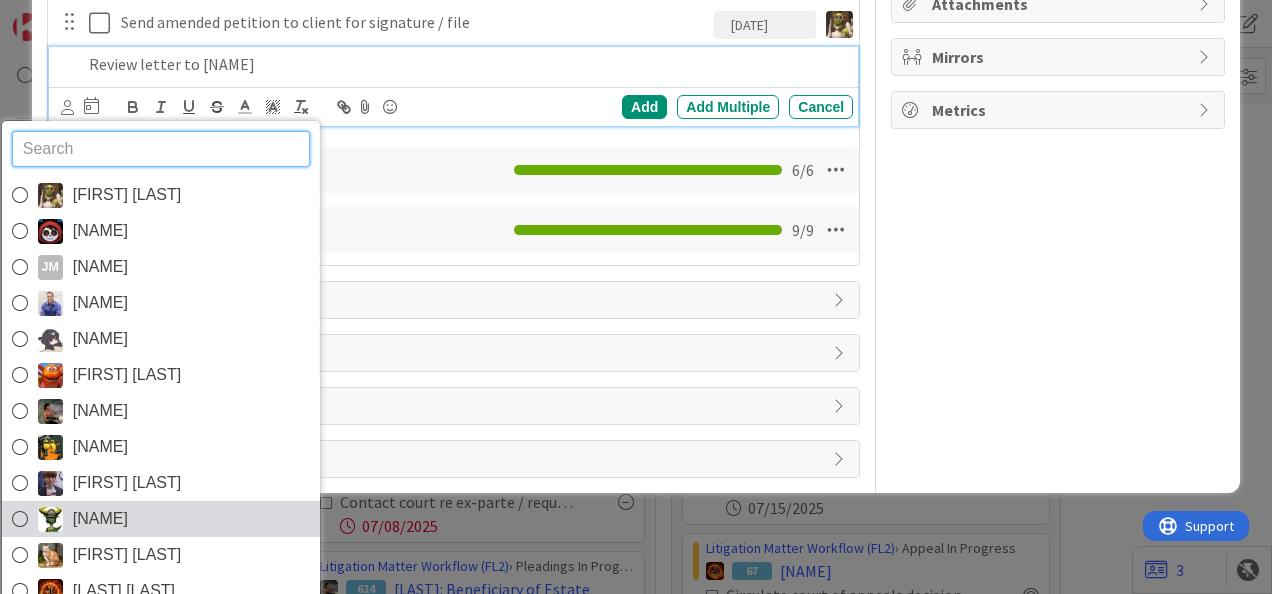 scroll, scrollTop: 1400, scrollLeft: 0, axis: vertical 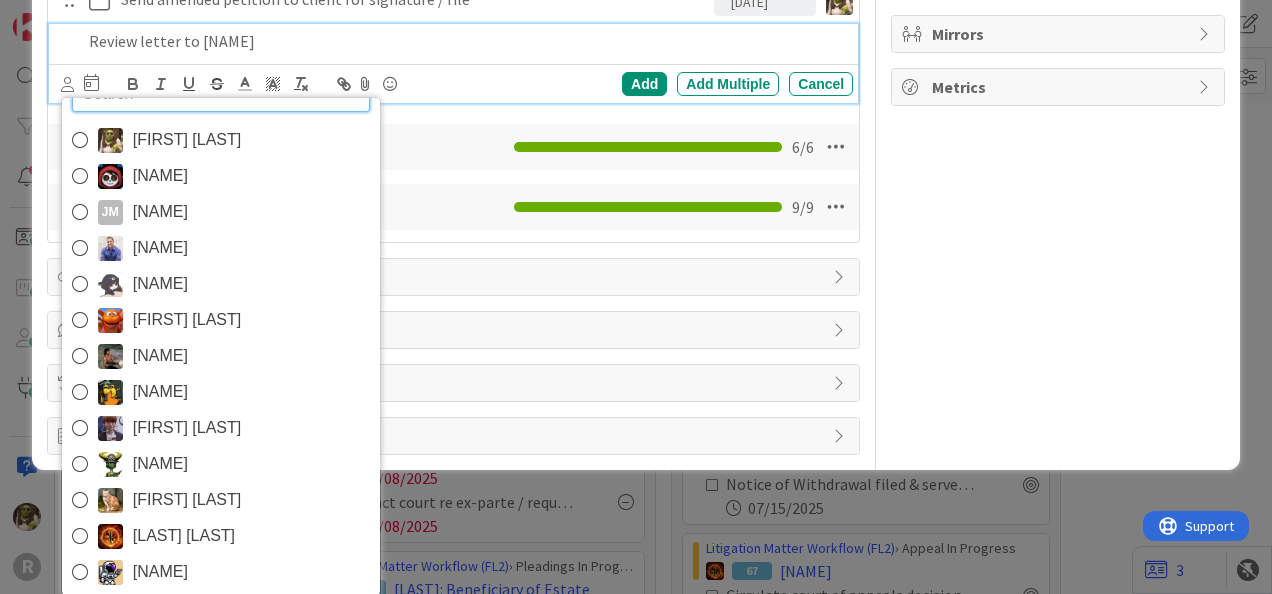 drag, startPoint x: 133, startPoint y: 530, endPoint x: 147, endPoint y: 518, distance: 18.439089 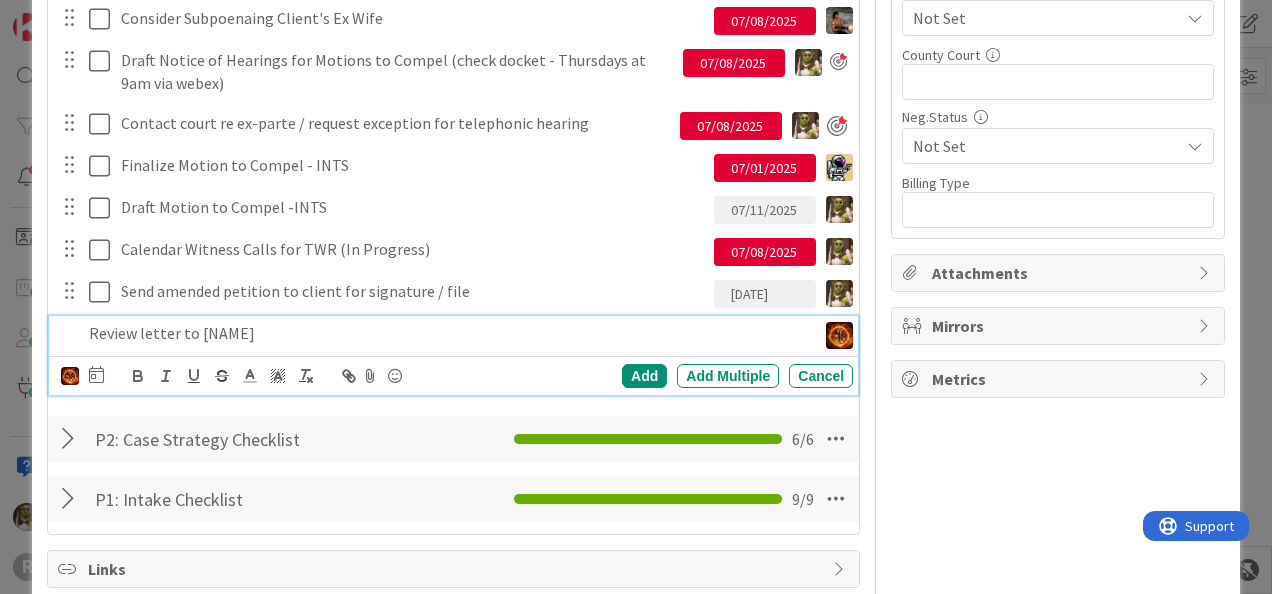 scroll, scrollTop: 1130, scrollLeft: 0, axis: vertical 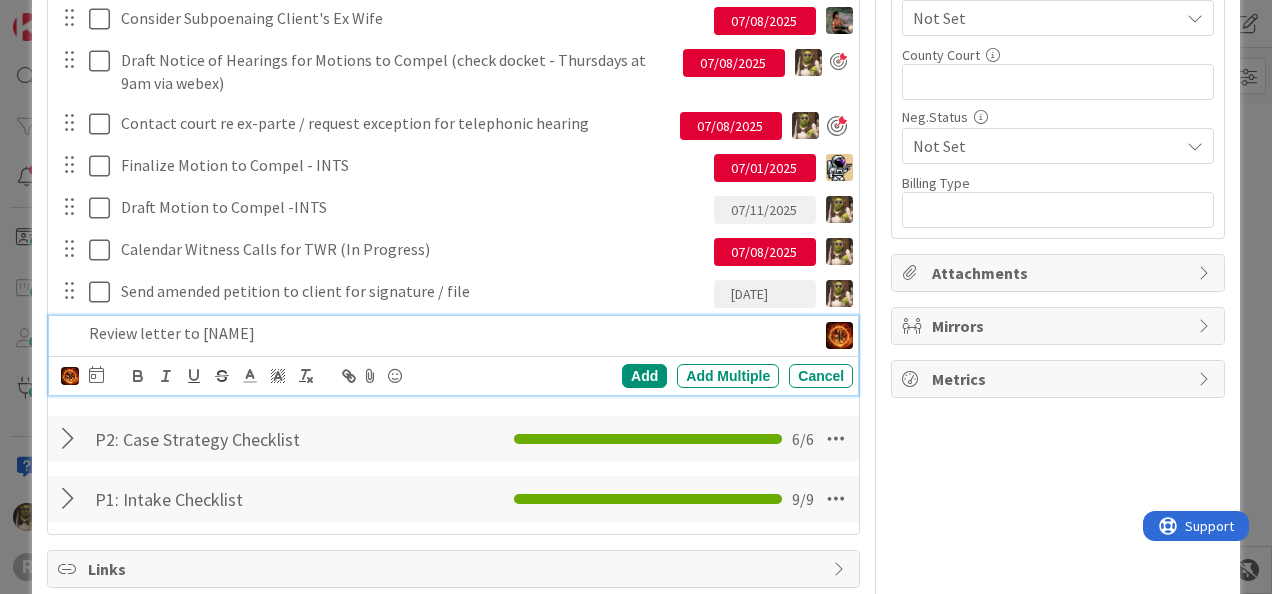 click on "[FIRST] [LAST] [FIRST] [LAST] [FIRST] [LAST] [FIRST] [LAST] [FIRST] [LAST] [FIRST] [LAST] [FIRST] [LAST] [FIRST] [LAST] [FIRST] [LAST] Navigate forward to interact with the calendar and select a date. Press the question mark key to get the keyboard shortcuts for changing dates. Add Add Multiple Cancel" at bounding box center [457, 376] 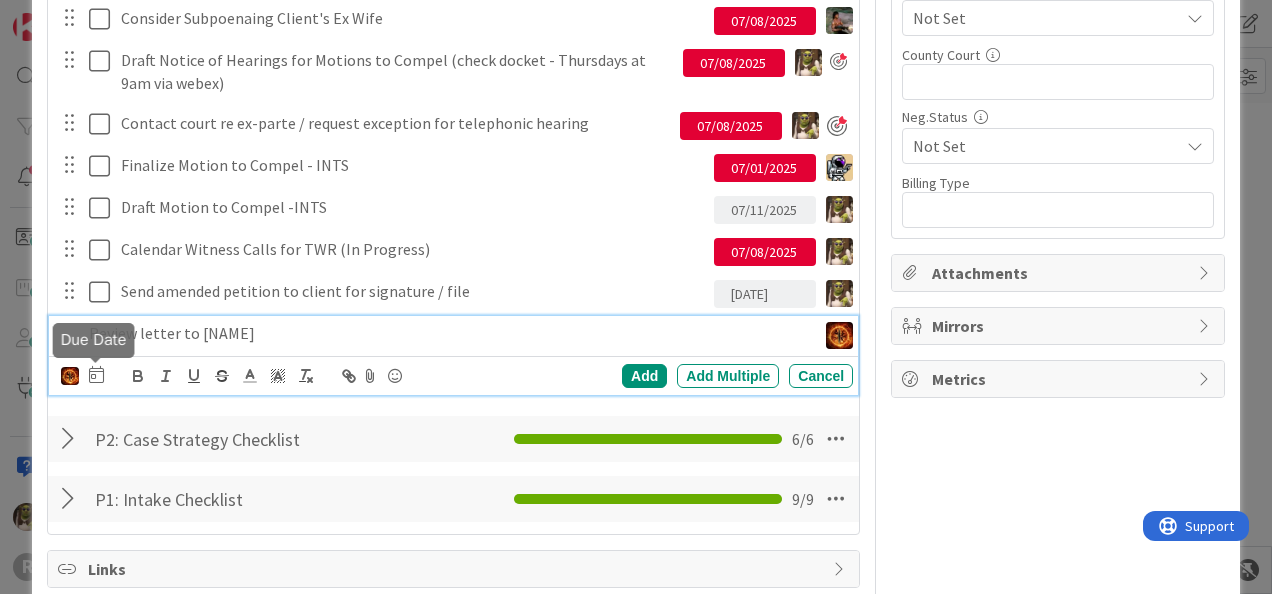 click at bounding box center (96, 374) 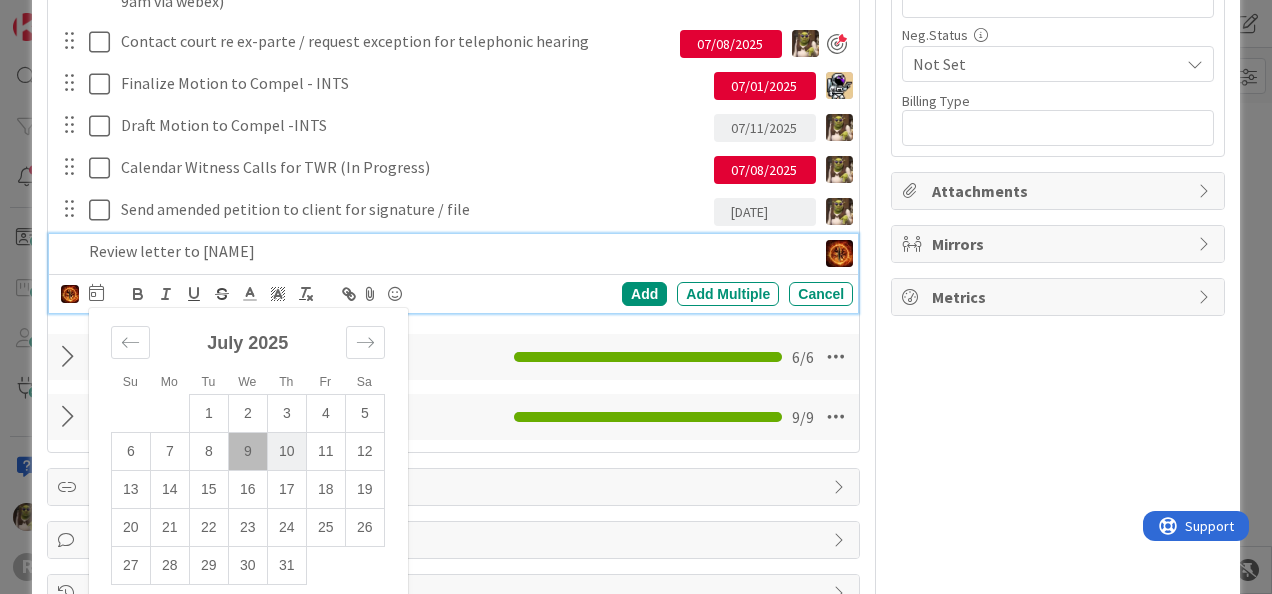 click on "10" at bounding box center [286, 452] 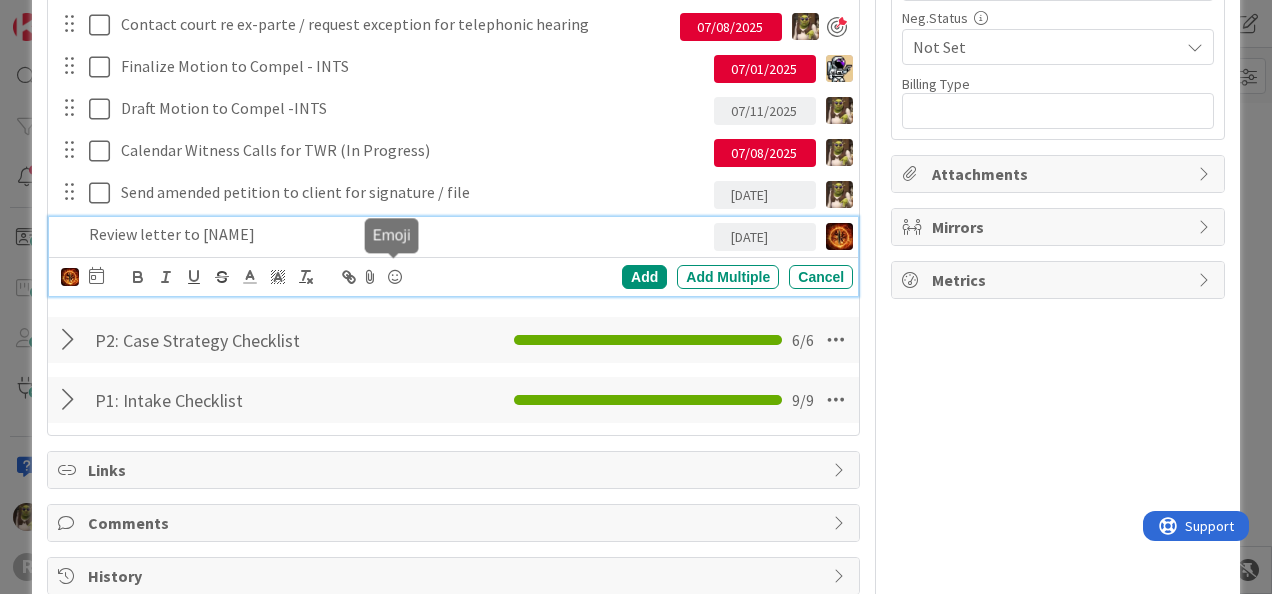 scroll, scrollTop: 1230, scrollLeft: 0, axis: vertical 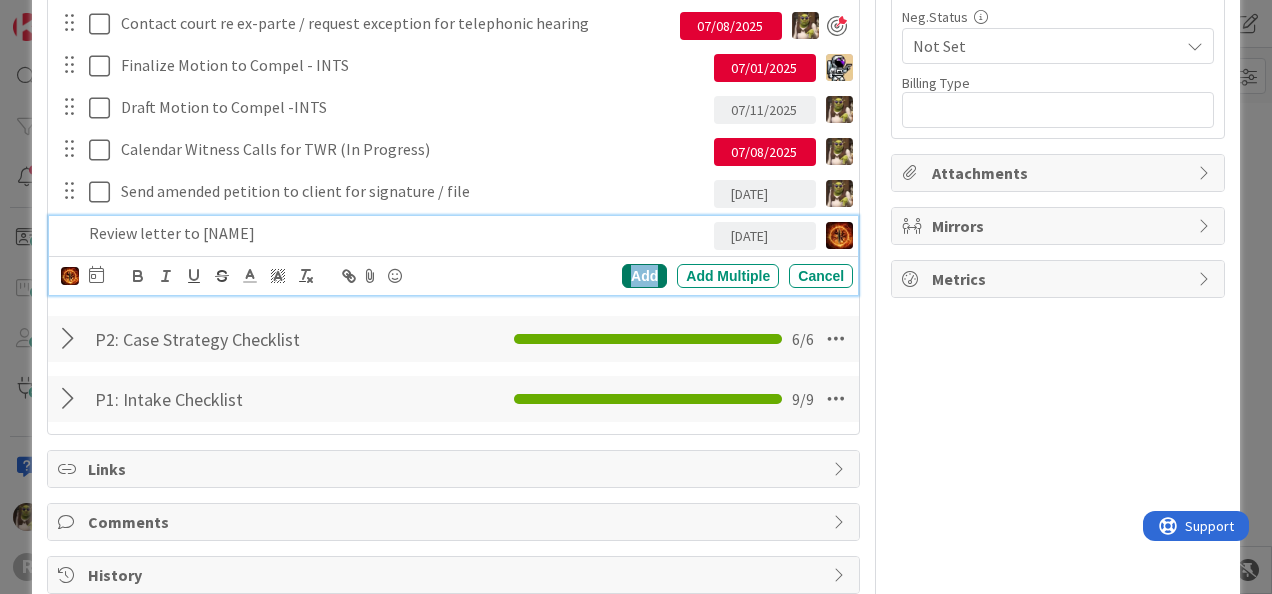 click on "Add" at bounding box center (644, 276) 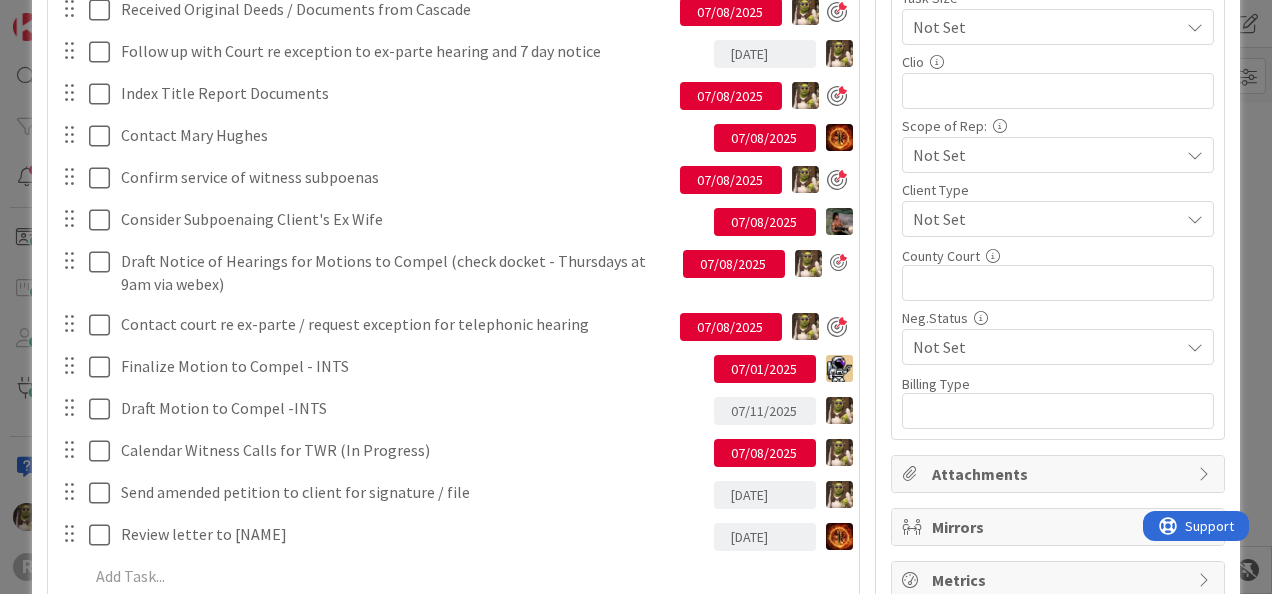 scroll, scrollTop: 930, scrollLeft: 0, axis: vertical 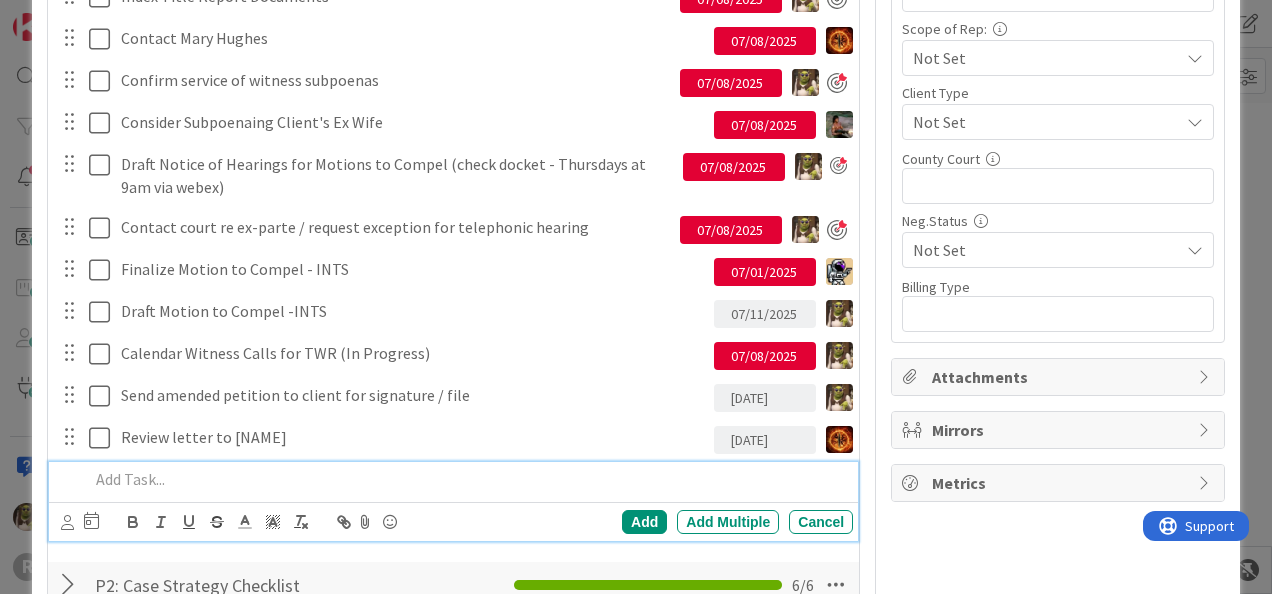 click at bounding box center [467, 479] 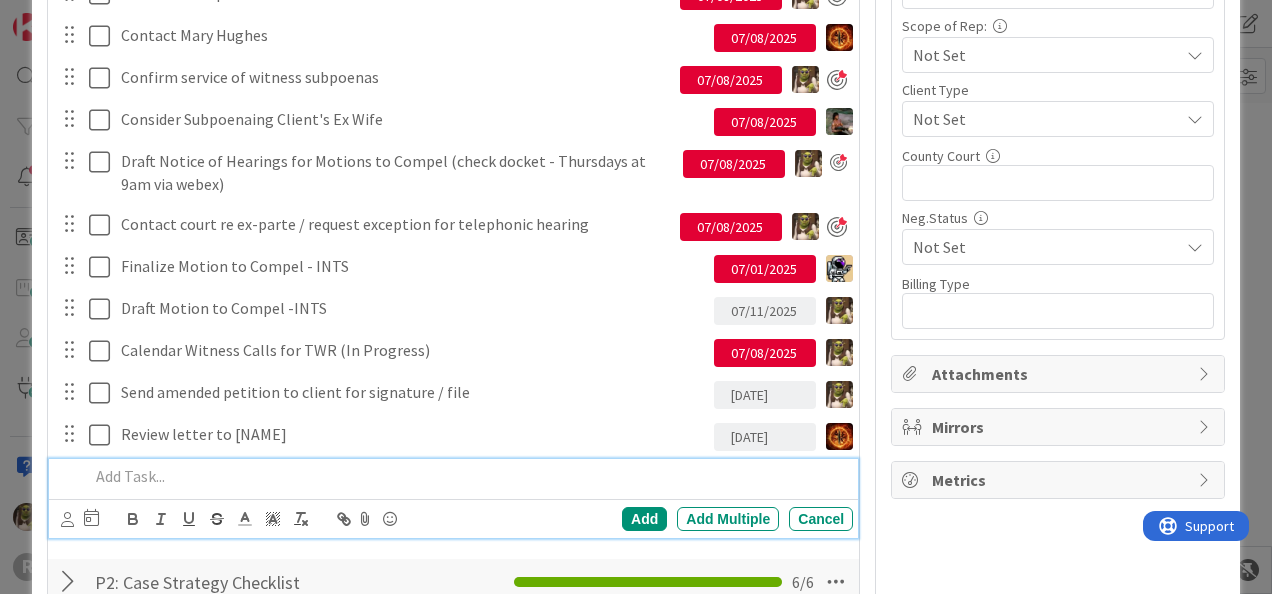 scroll, scrollTop: 1030, scrollLeft: 0, axis: vertical 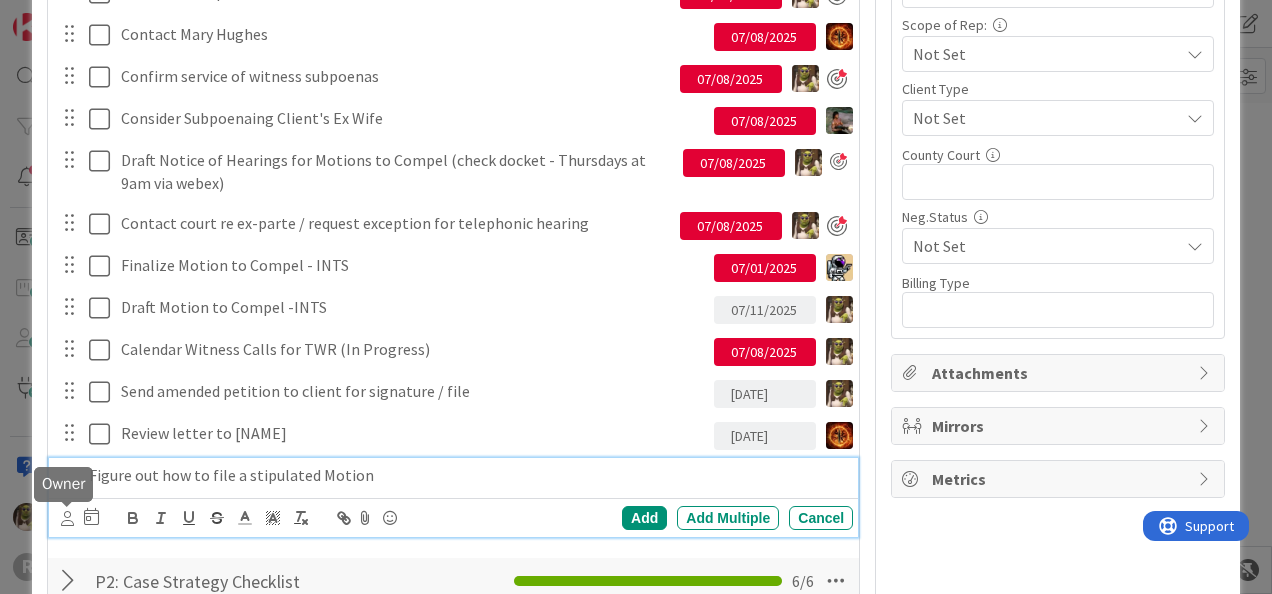 click at bounding box center [67, 518] 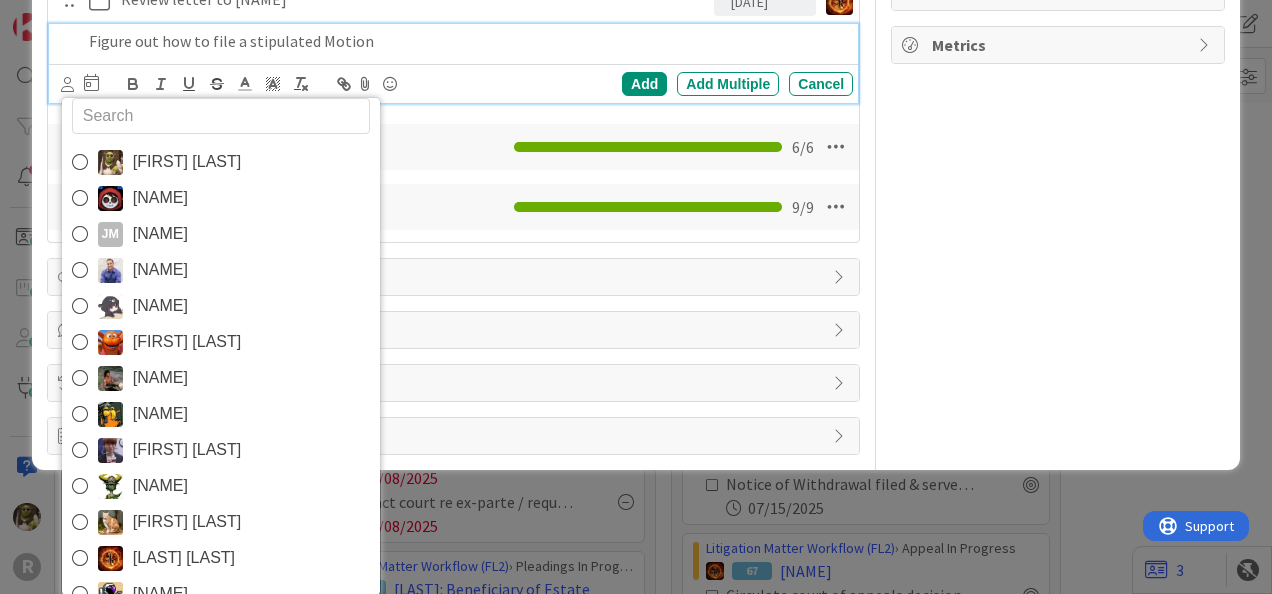 click on "P1: Intake Checklist Checklist Name 20 / 64 P1: Intake Checklist 9 / 9" at bounding box center [453, 207] 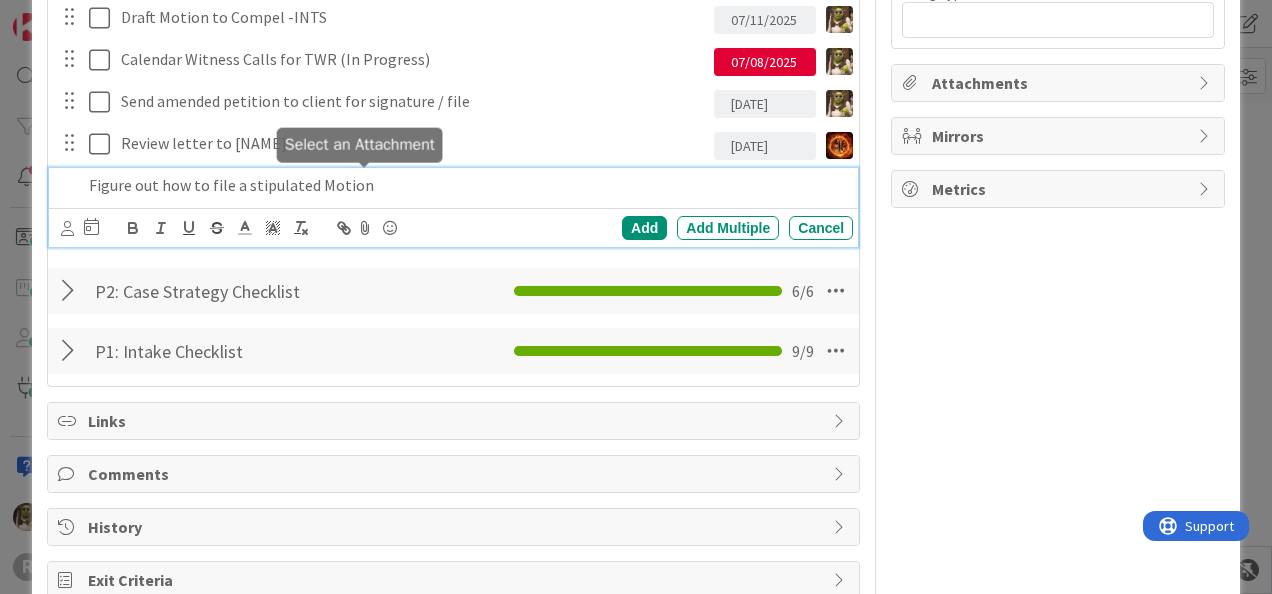 scroll, scrollTop: 1362, scrollLeft: 0, axis: vertical 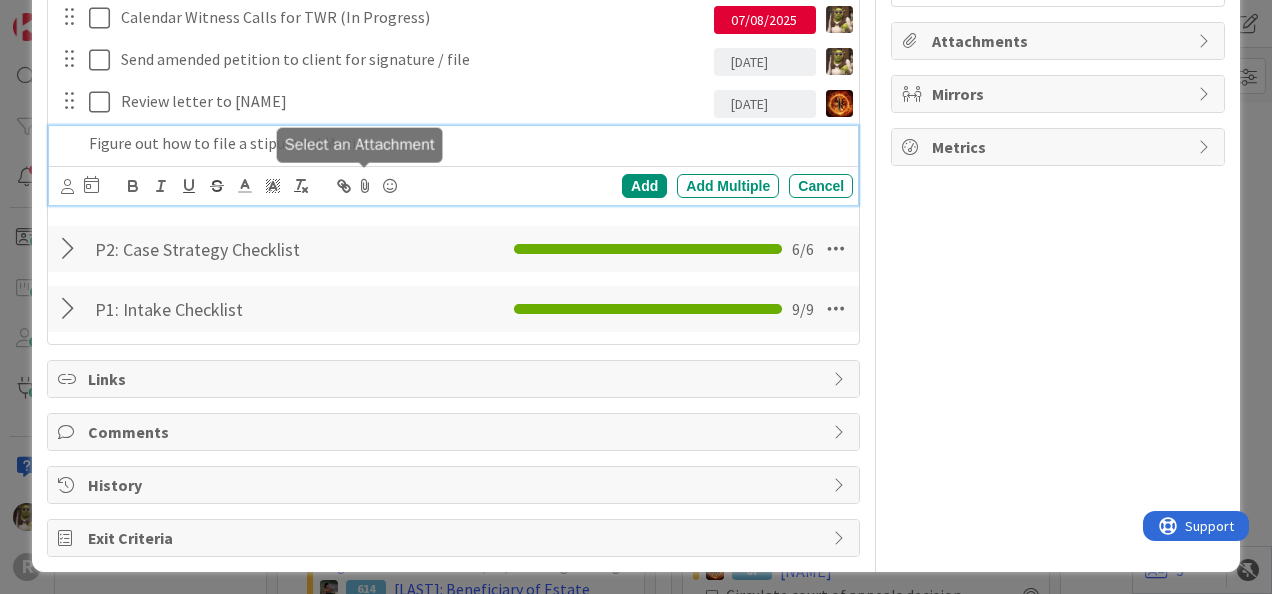 click on "Figure out how to file a stipulated Motion Devine Gines [NAME] [NAME] [NAME] [NAME] [NAME] [NAME] [NAME] [NAME] [NAME] [NAME] [NAME] [NAME] Navigate forward to interact with the calendar and select a date. Press the question mark key to get the keyboard shortcuts for changing dates. Add Add Multiple Cancel" at bounding box center (453, 165) 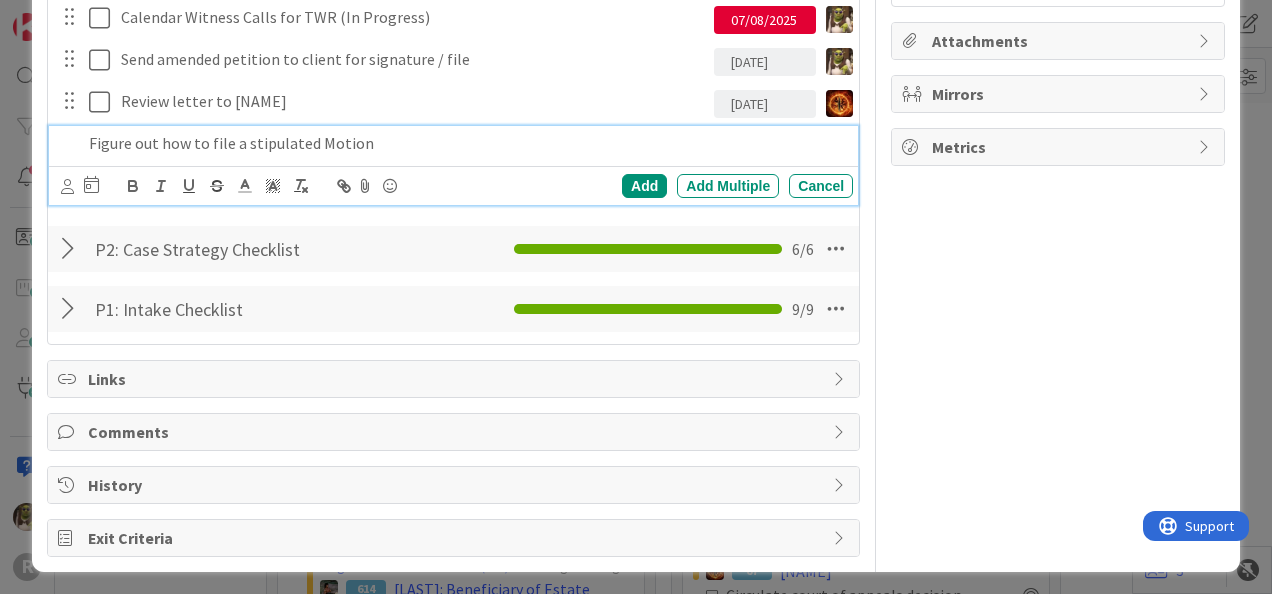 click on "Figure out how to file a stipulated Motion" at bounding box center (467, 143) 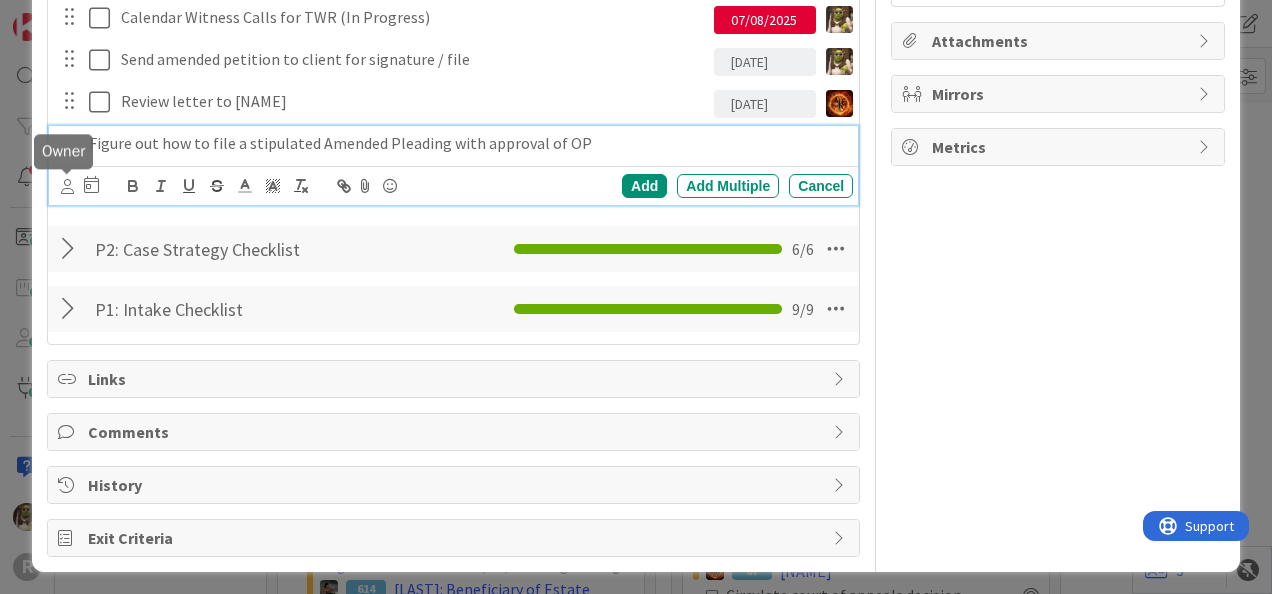 click at bounding box center (67, 186) 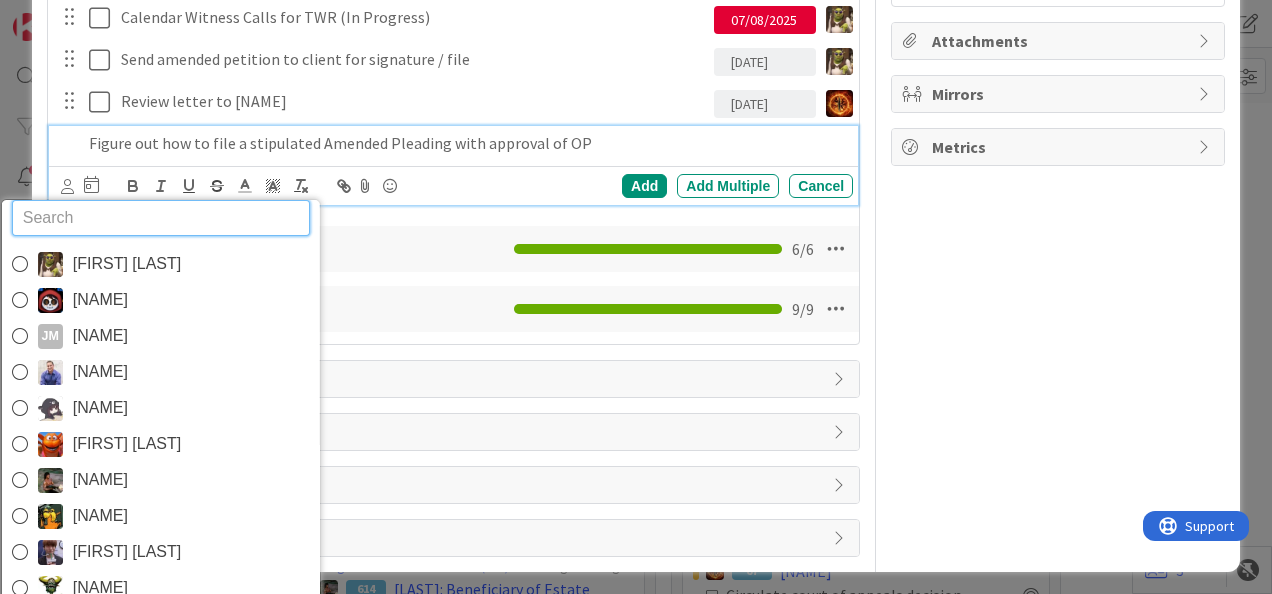 click on "[NAME]" at bounding box center [126, 264] 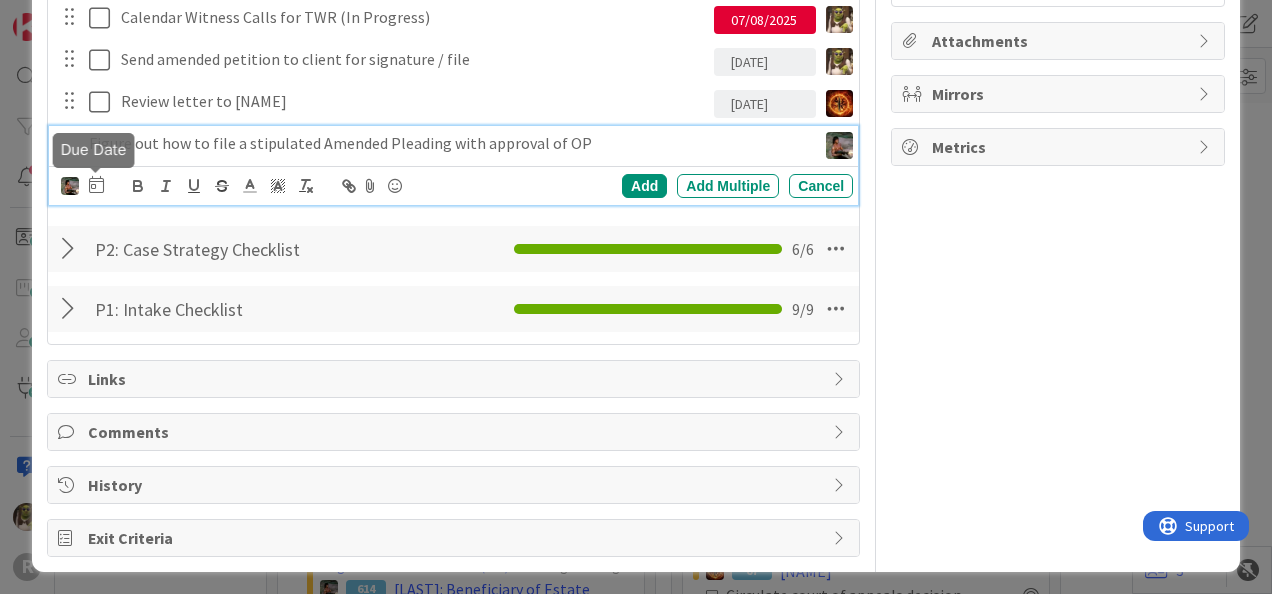 click at bounding box center [96, 184] 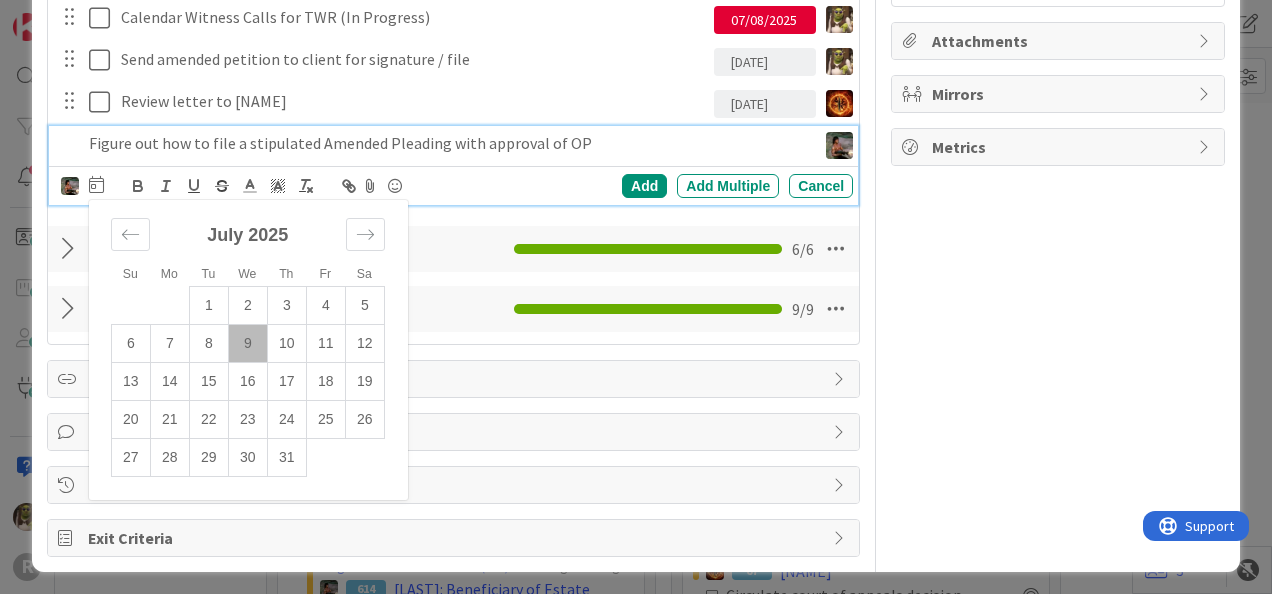 drag, startPoint x: 290, startPoint y: 343, endPoint x: 304, endPoint y: 338, distance: 14.866069 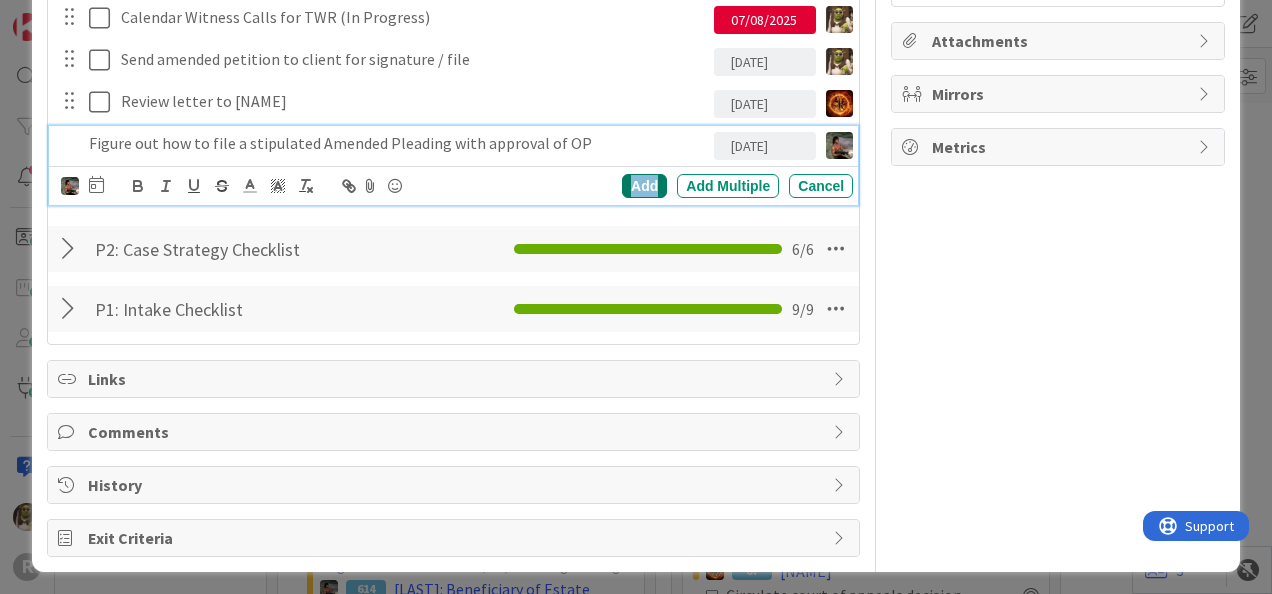 click on "Add" at bounding box center [644, 186] 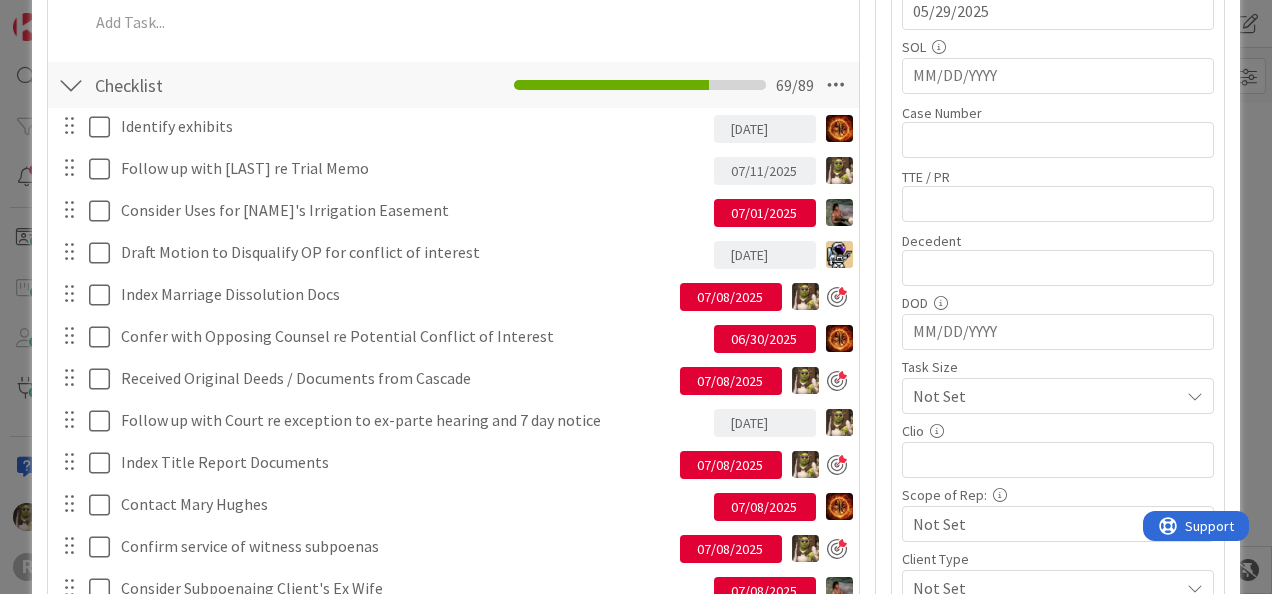 scroll, scrollTop: 561, scrollLeft: 0, axis: vertical 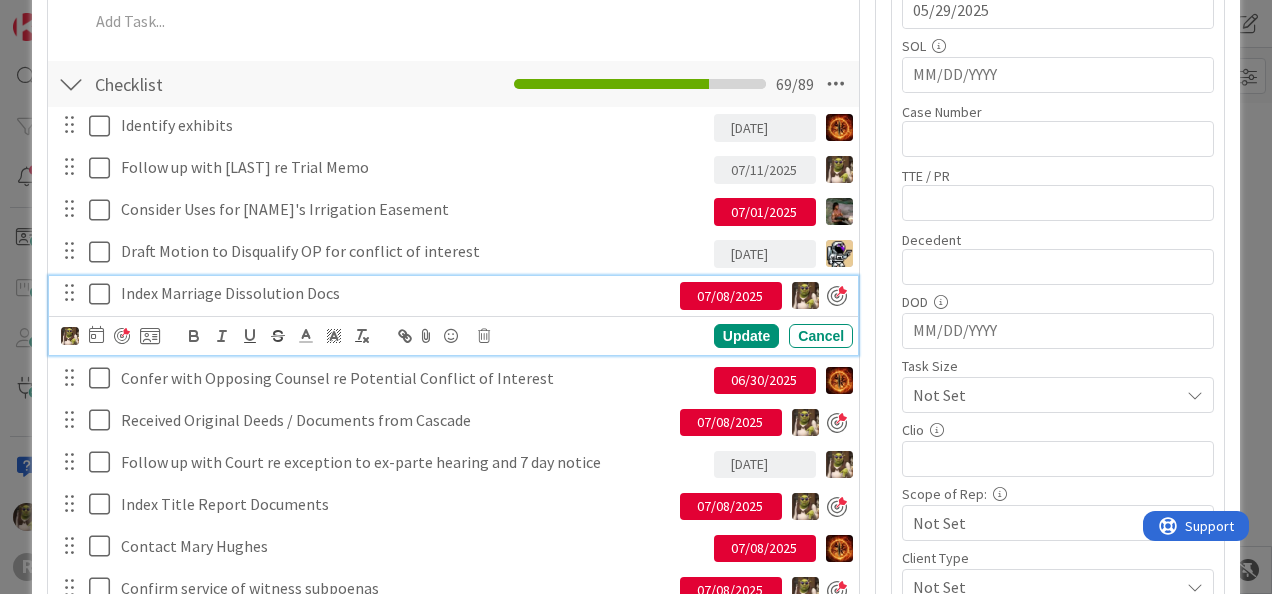 click at bounding box center (104, 294) 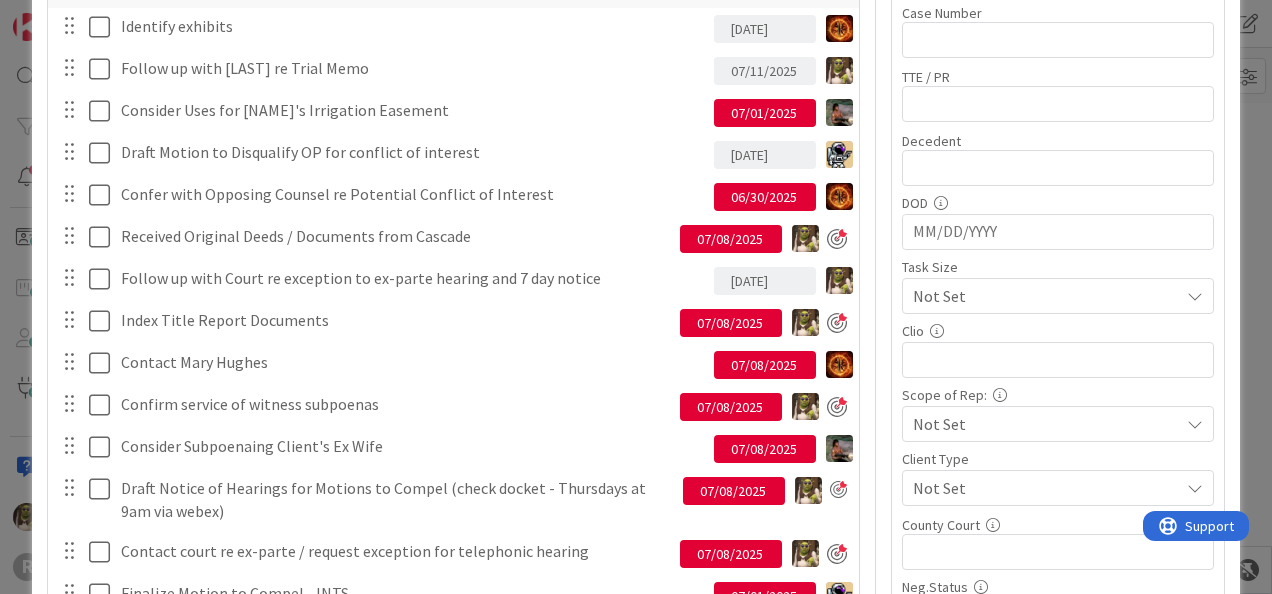 scroll, scrollTop: 661, scrollLeft: 0, axis: vertical 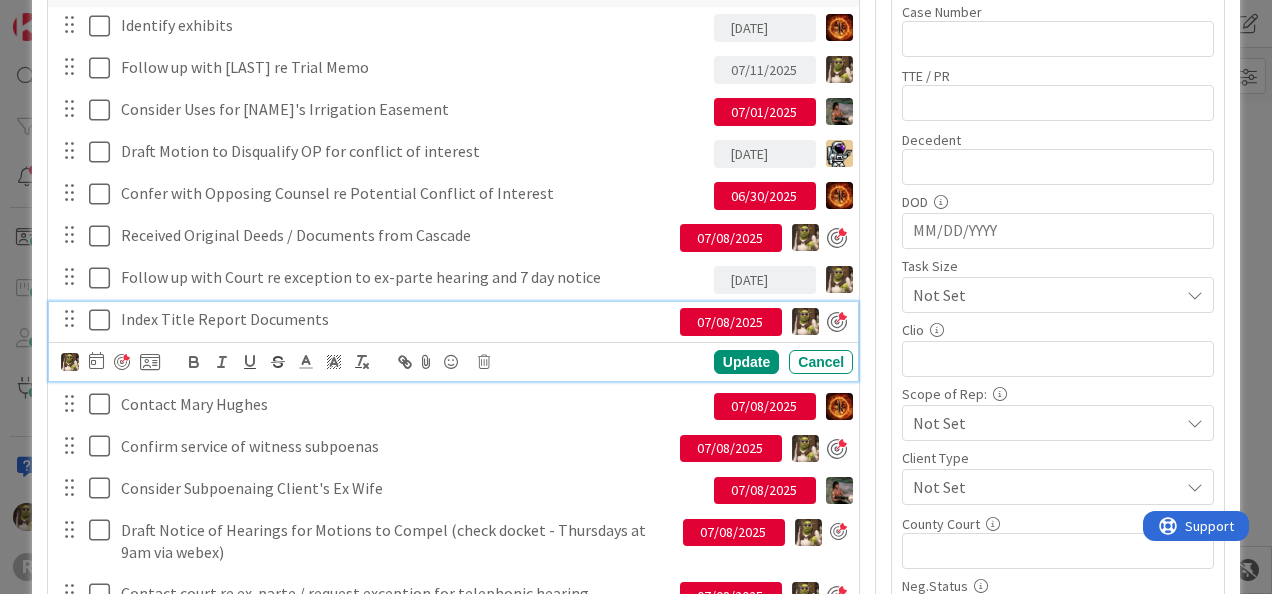 click at bounding box center [104, 320] 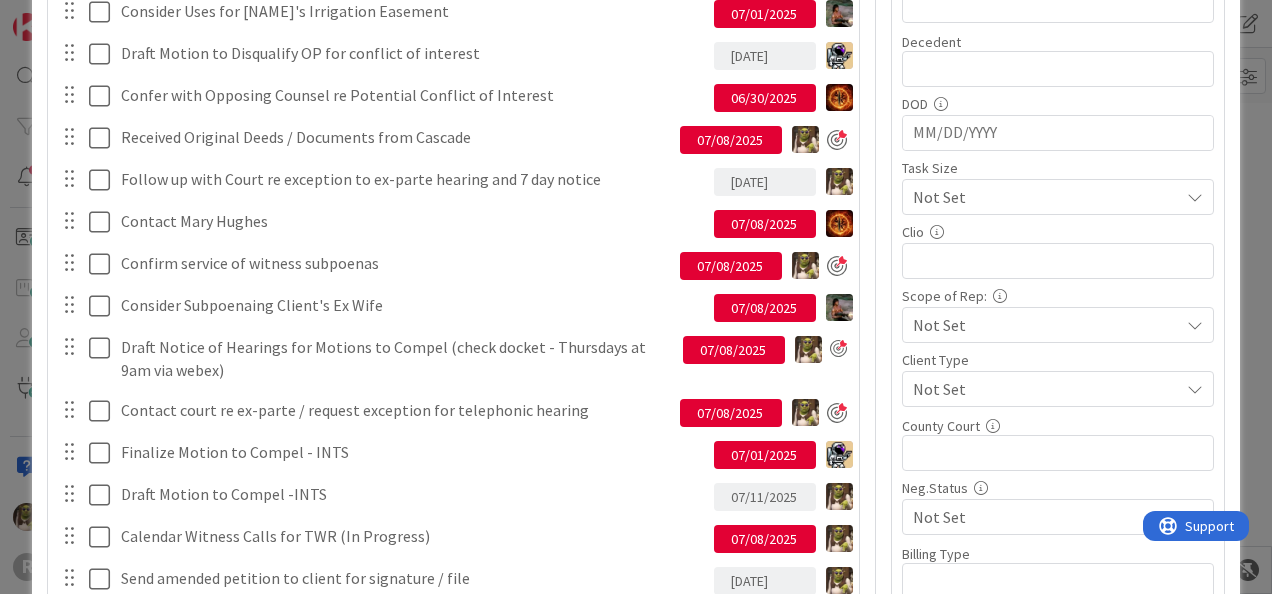 scroll, scrollTop: 760, scrollLeft: 0, axis: vertical 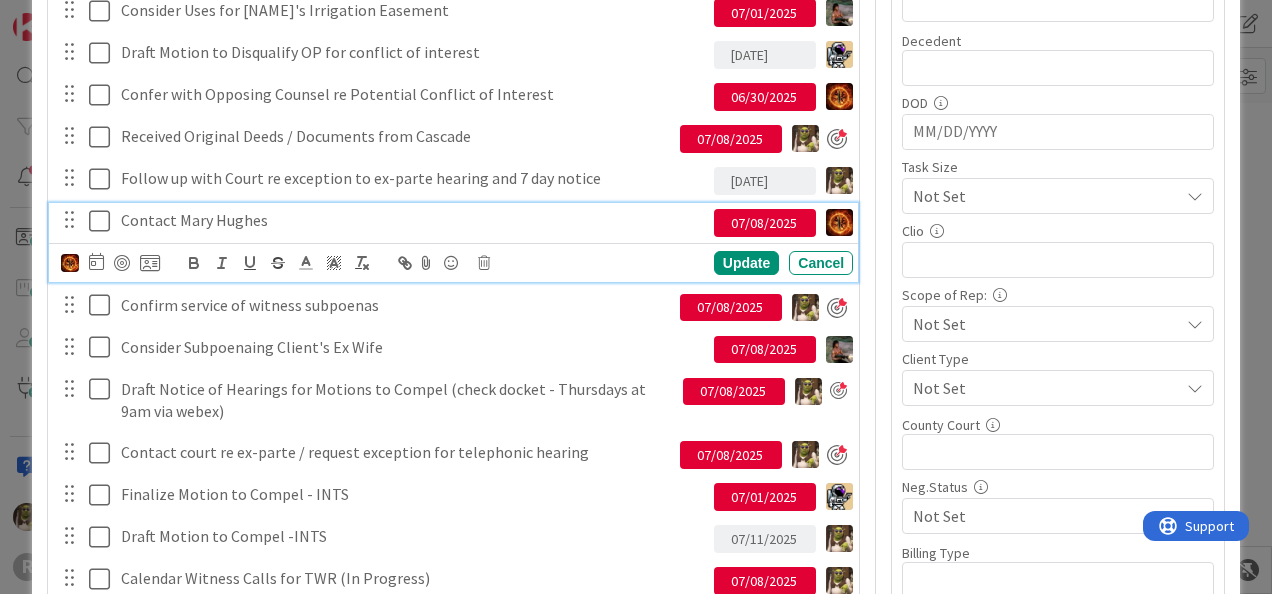 click on "Contact Mary Hughes" at bounding box center (413, 220) 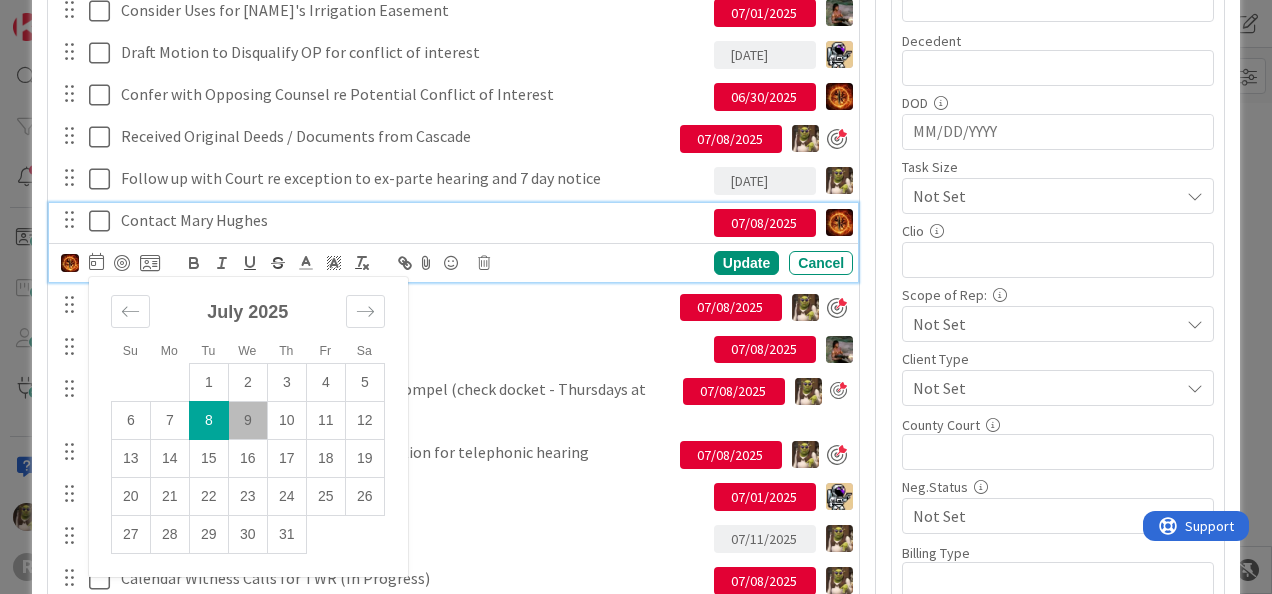 click on "9" at bounding box center (247, 420) 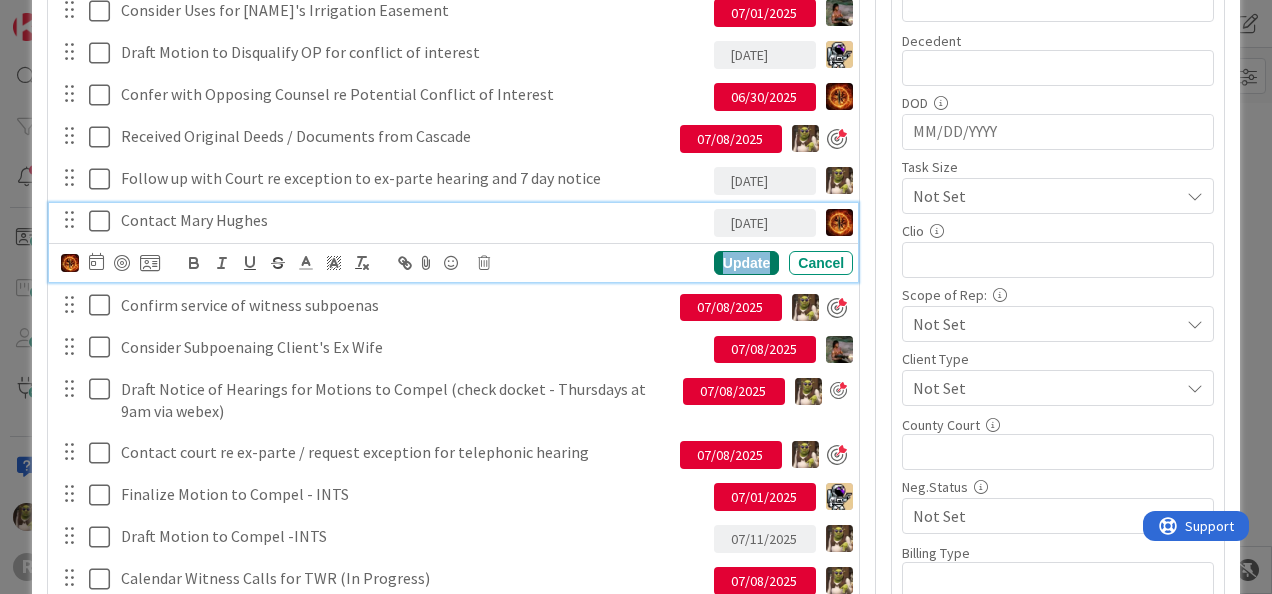 click on "Update" at bounding box center [746, 263] 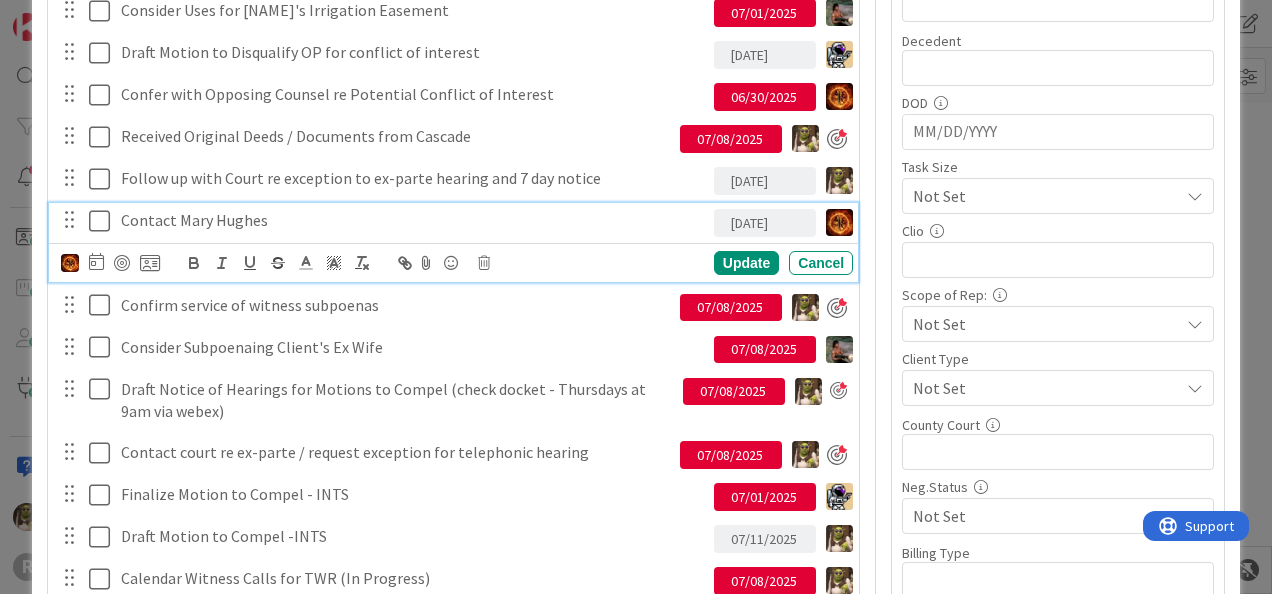 click on "Contact Mary Hughes" at bounding box center [413, 220] 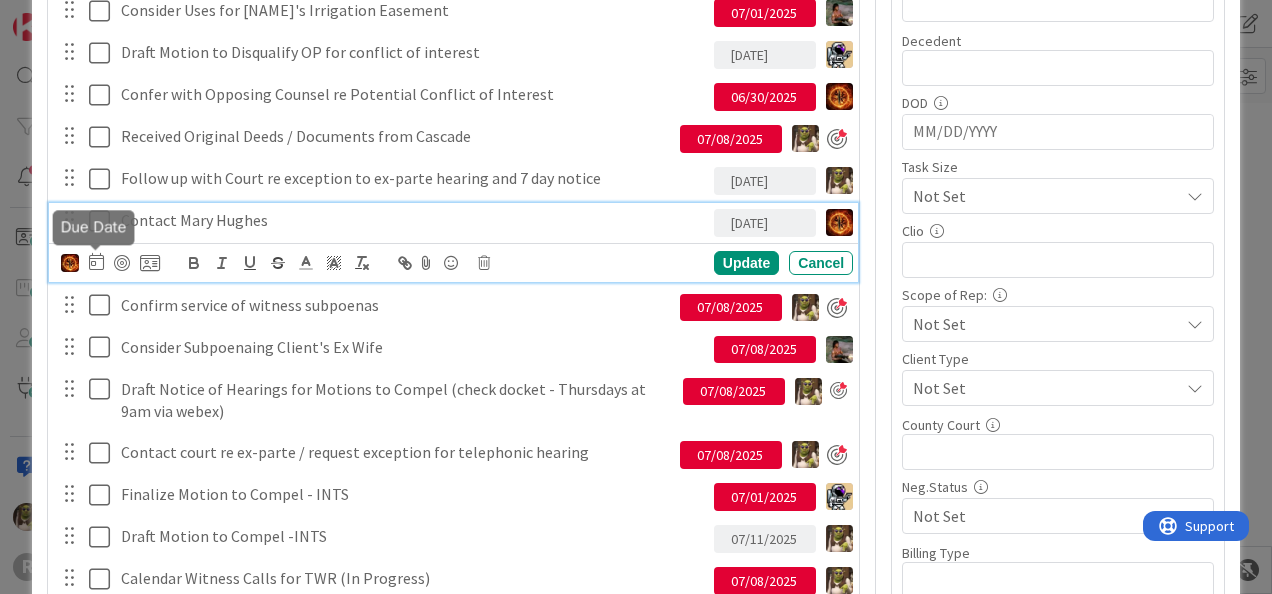 click at bounding box center [96, 261] 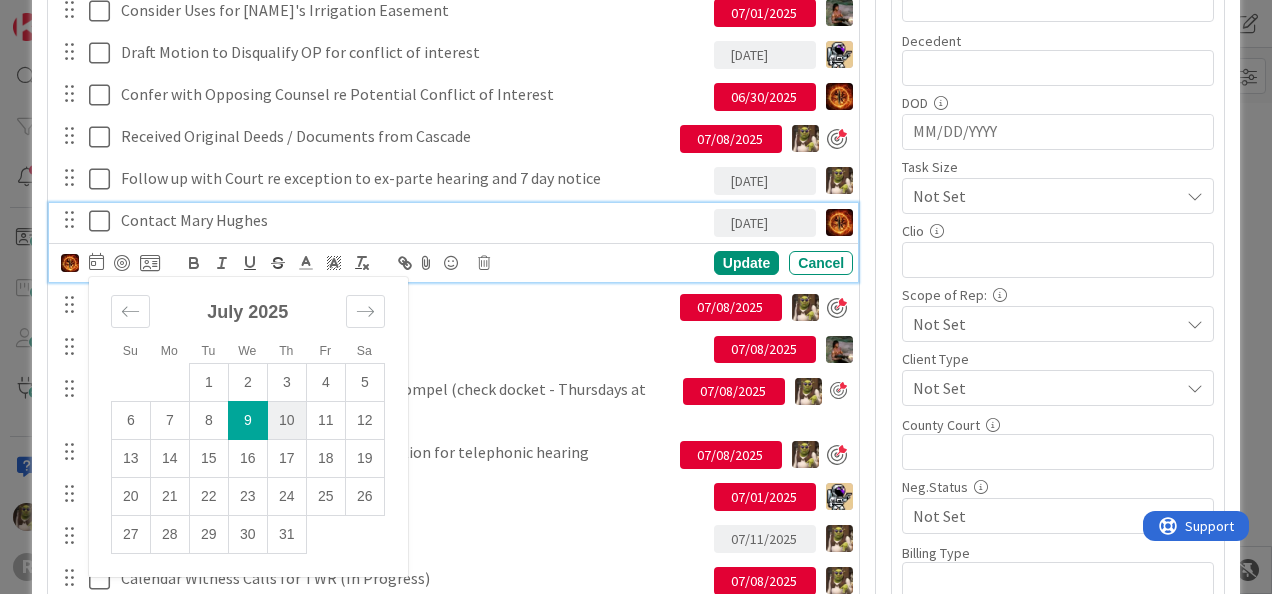 click on "10" at bounding box center [286, 420] 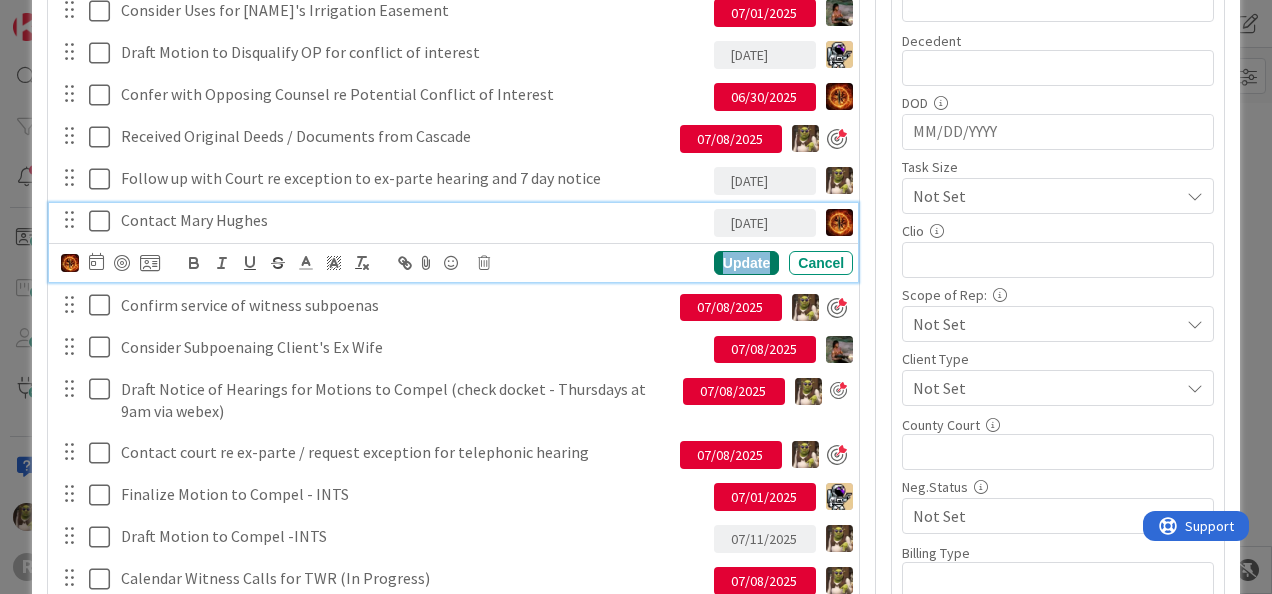 click on "Update" at bounding box center (746, 263) 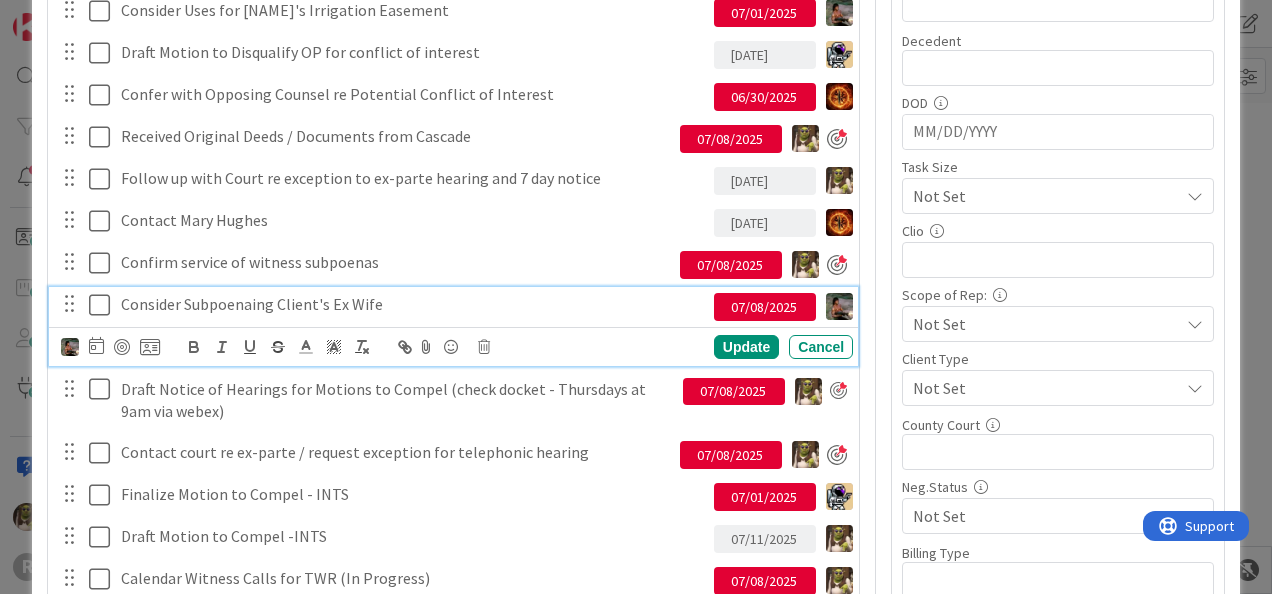 click at bounding box center [104, 305] 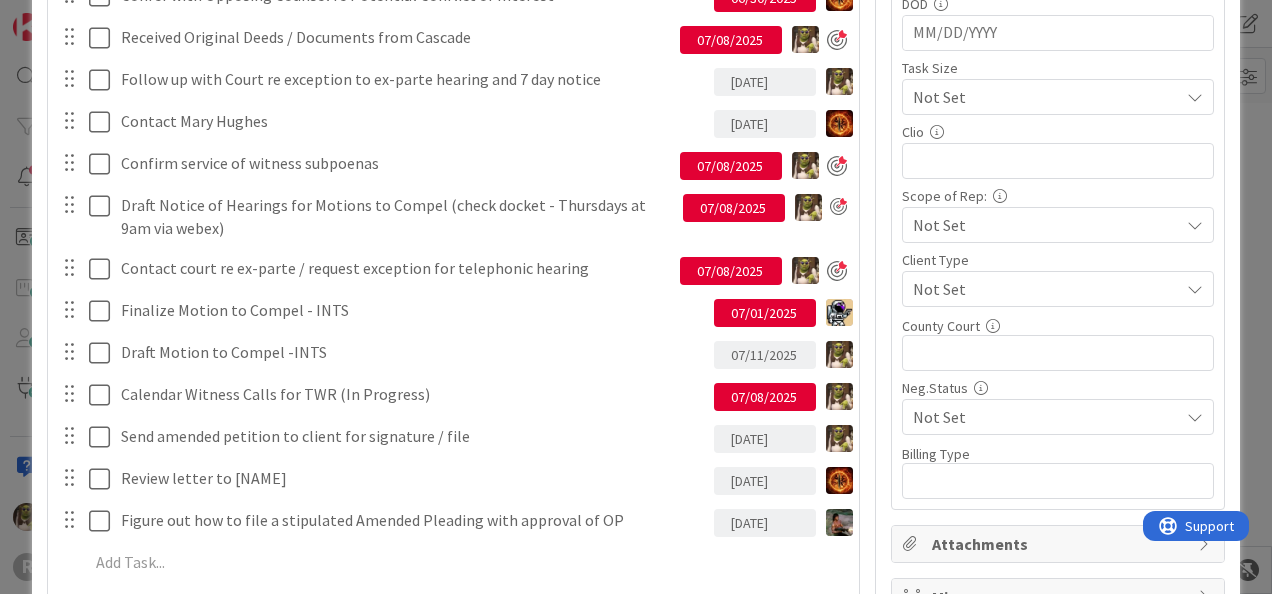 scroll, scrollTop: 860, scrollLeft: 0, axis: vertical 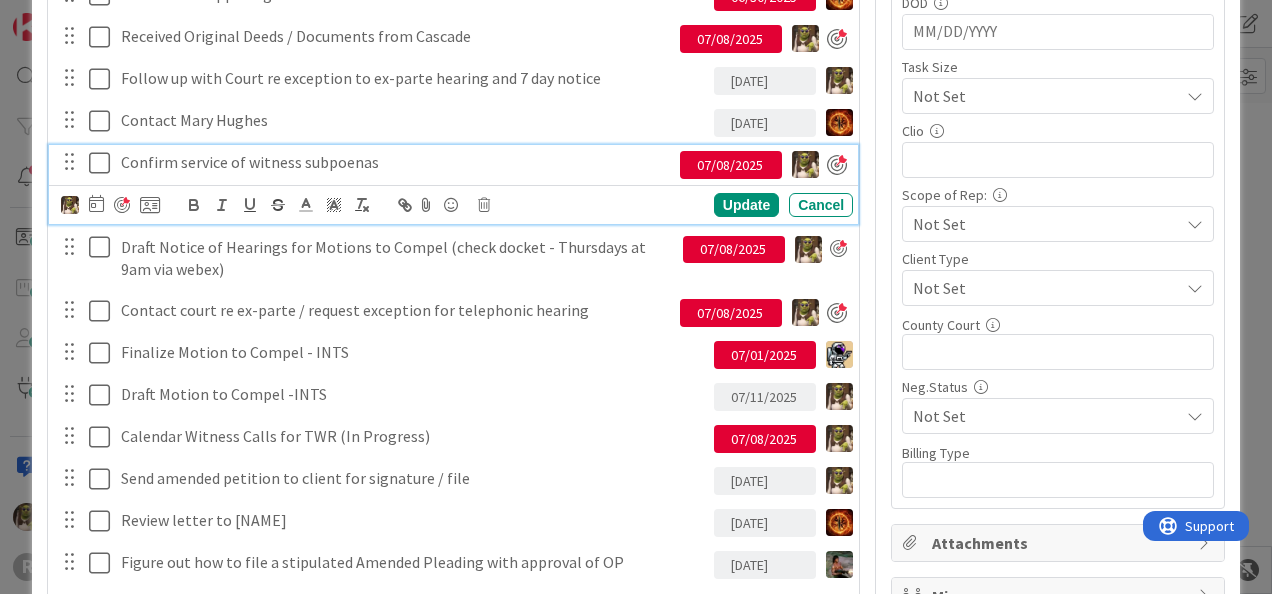 click on "Confirm service of witness subpoenas" at bounding box center (396, 162) 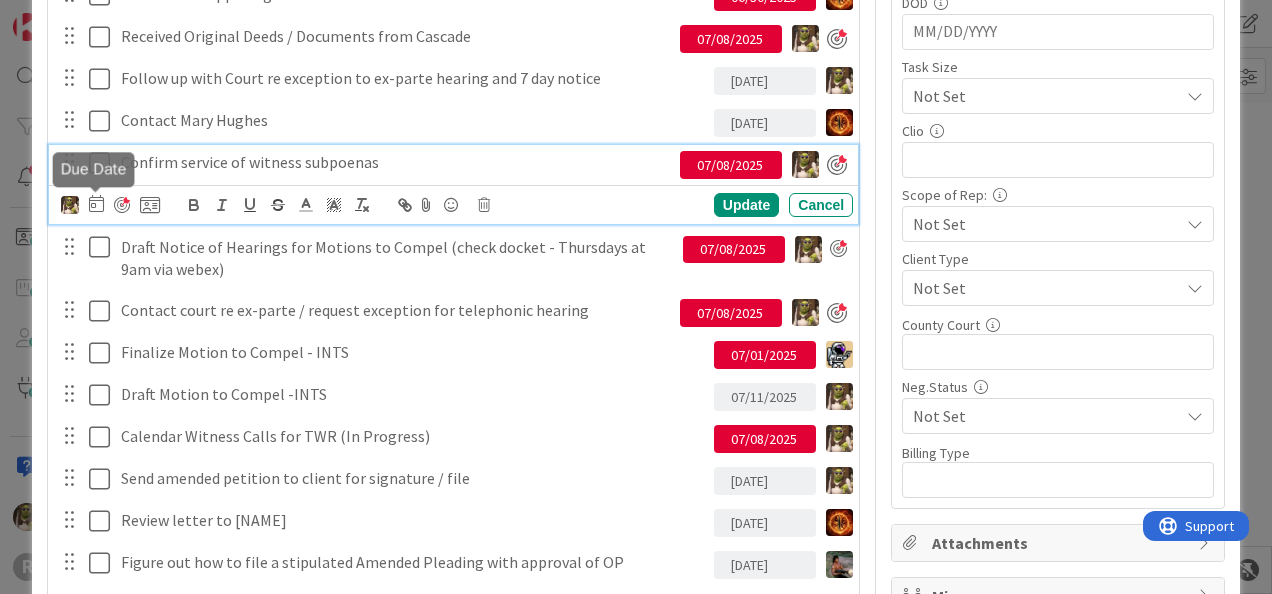 click at bounding box center (96, 203) 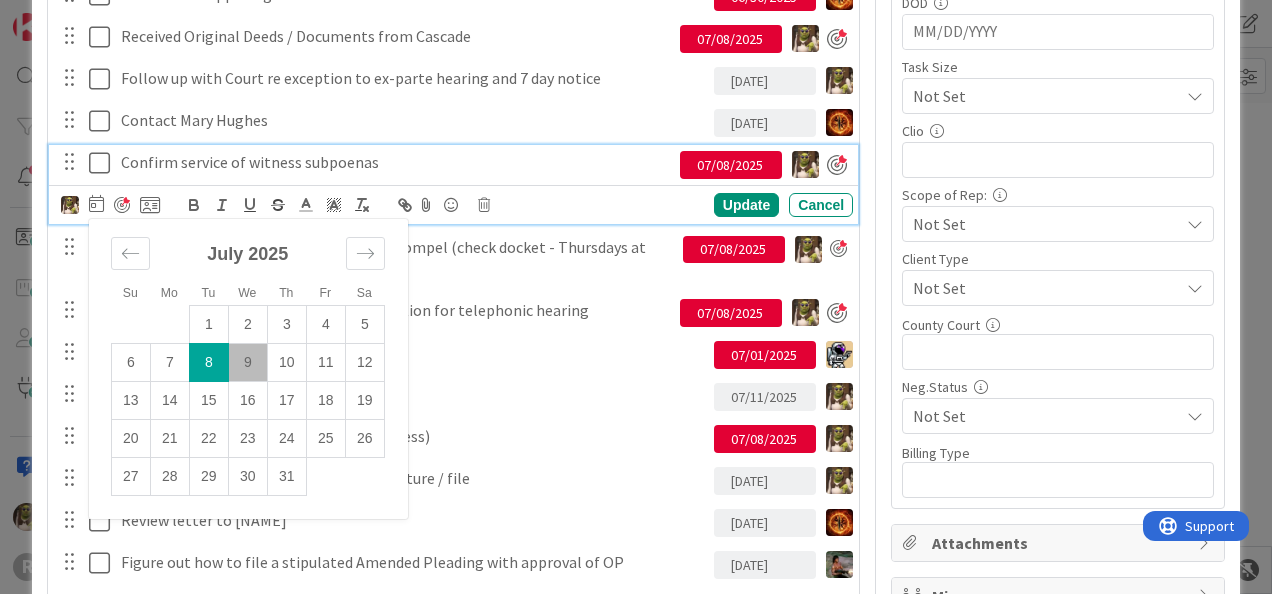 click on "11" at bounding box center [325, 362] 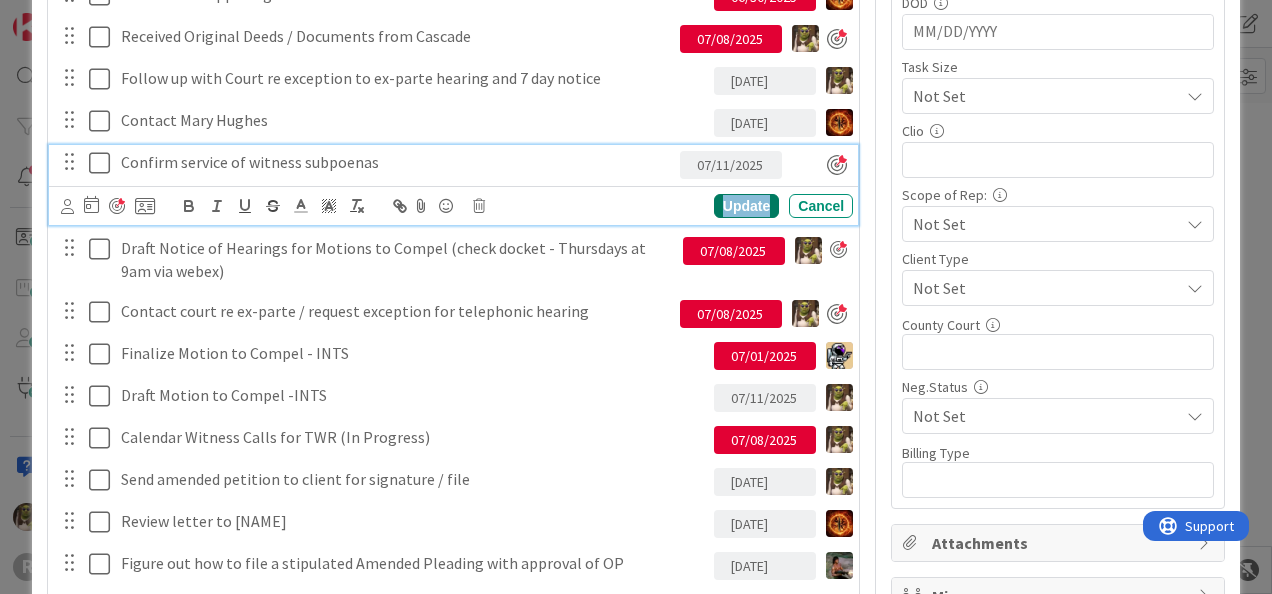 click on "Update" at bounding box center [746, 206] 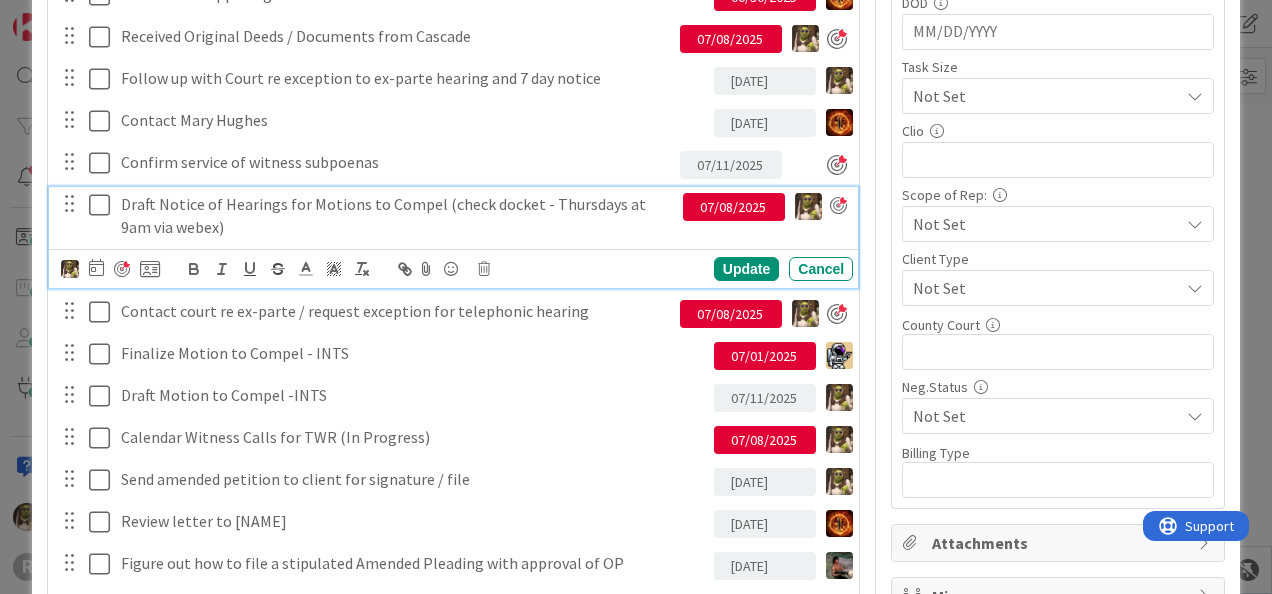 click at bounding box center [104, 205] 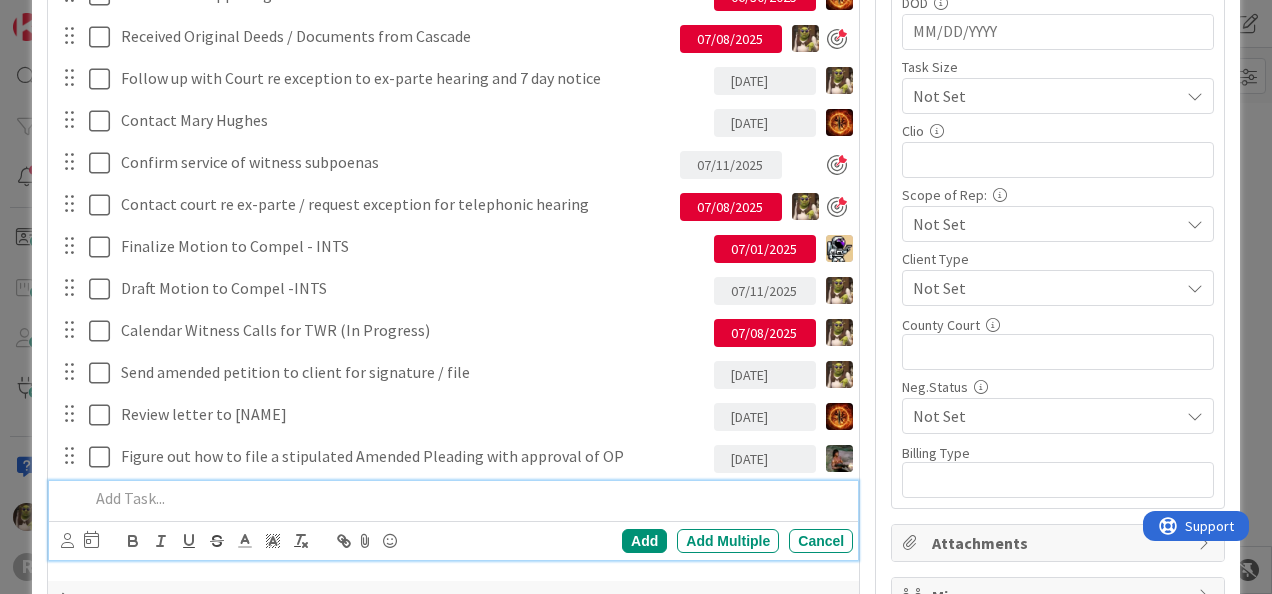 click at bounding box center (467, 498) 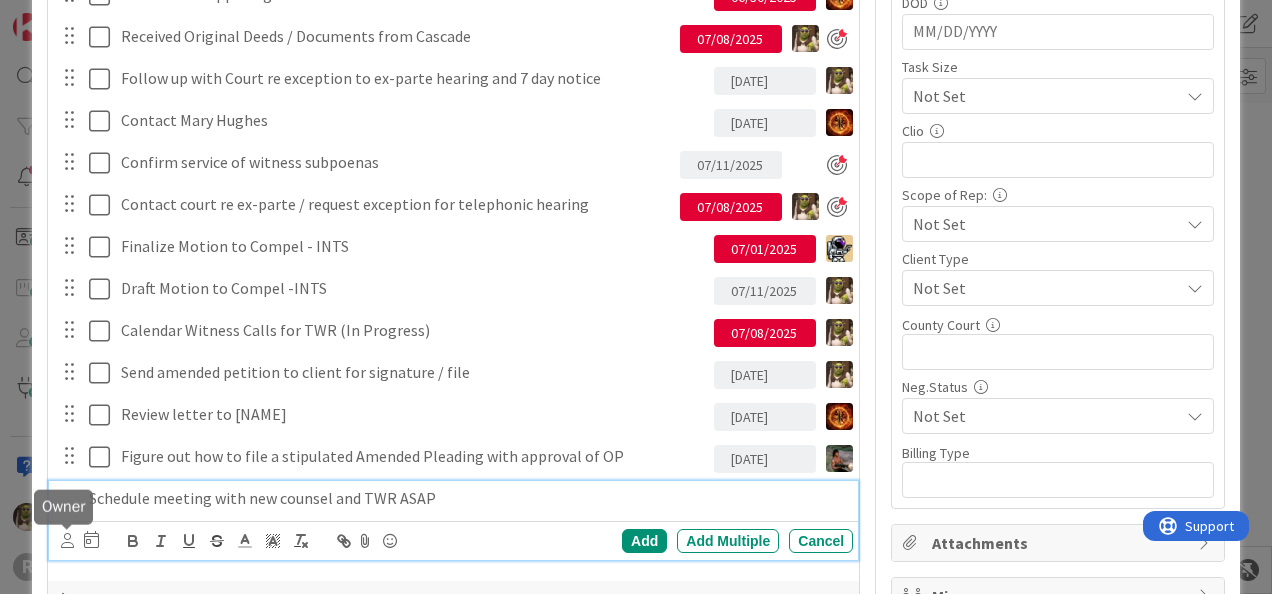 click at bounding box center (67, 540) 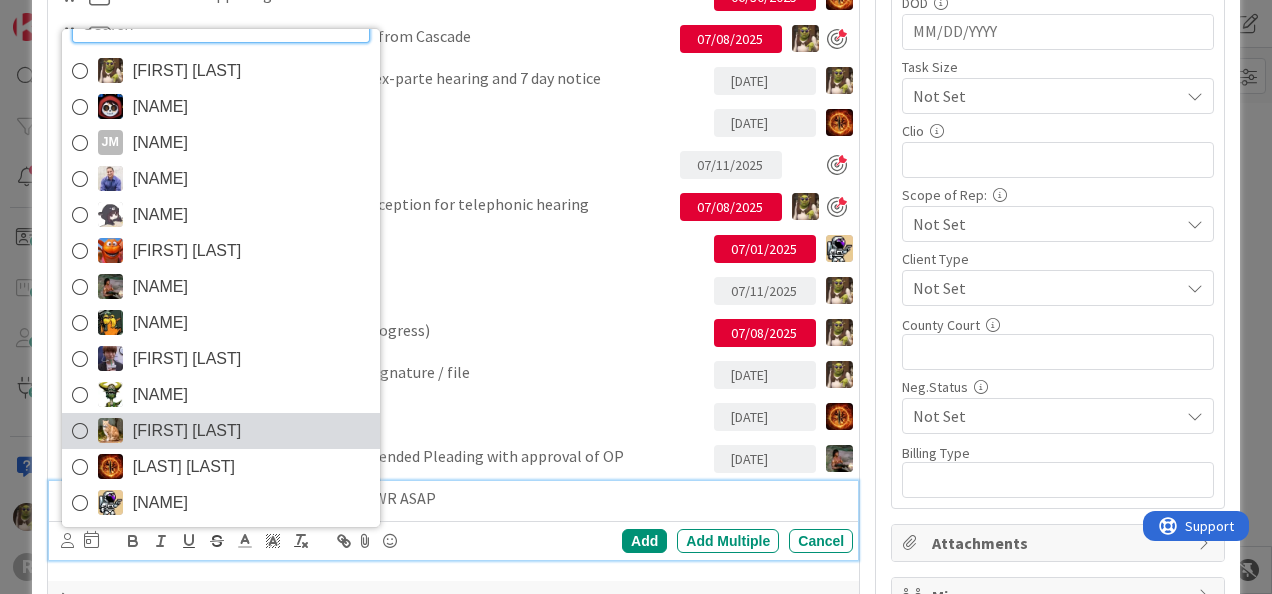 scroll, scrollTop: 32, scrollLeft: 0, axis: vertical 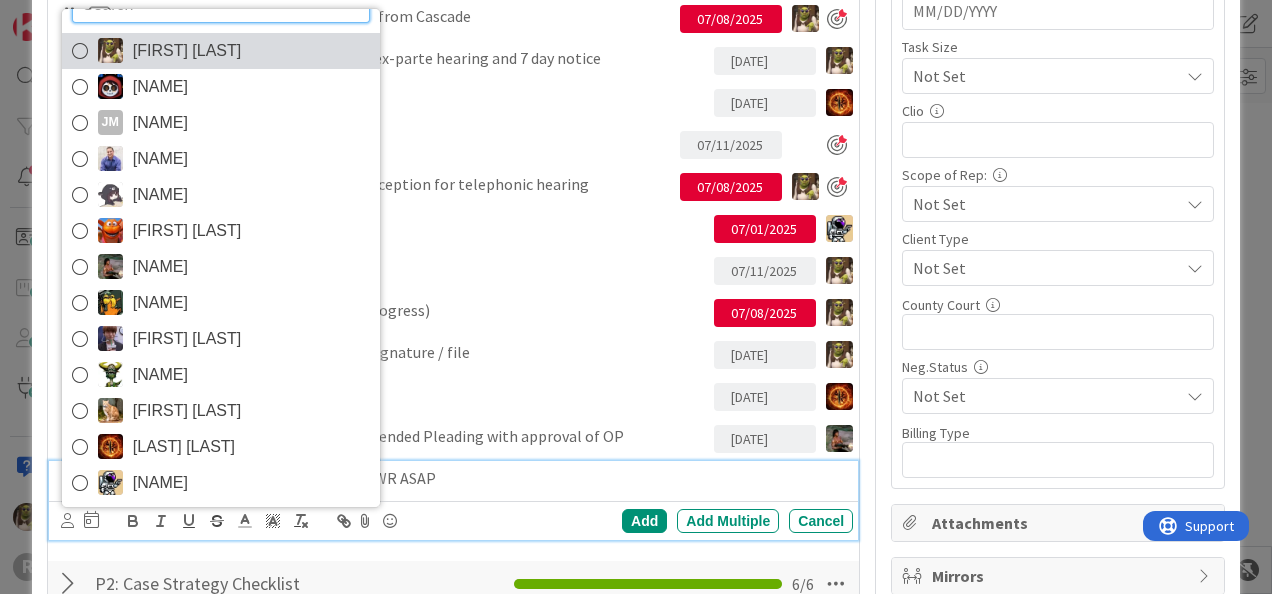 click on "[FIRST] [LAST]" at bounding box center [187, 51] 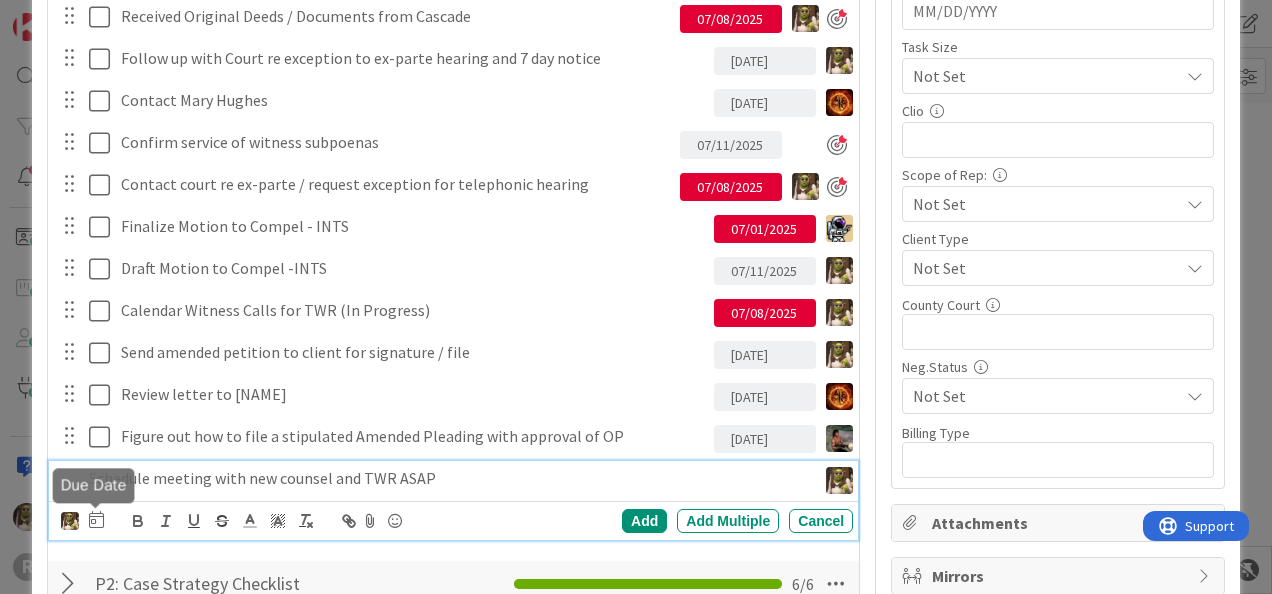 click at bounding box center [96, 519] 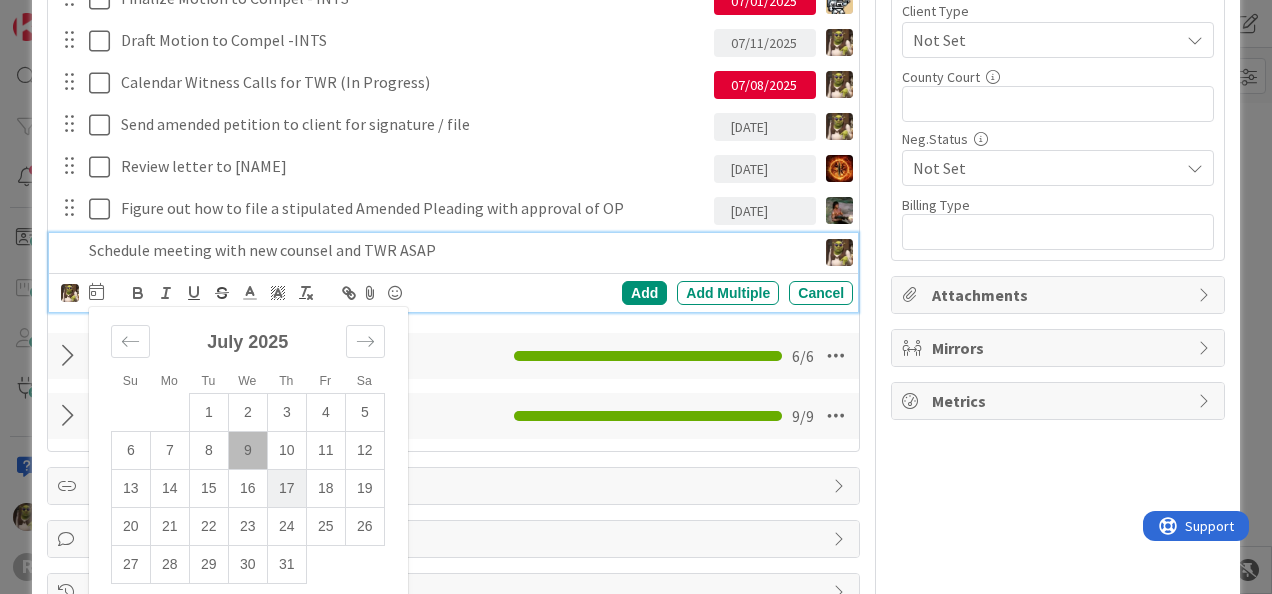 scroll, scrollTop: 1215, scrollLeft: 0, axis: vertical 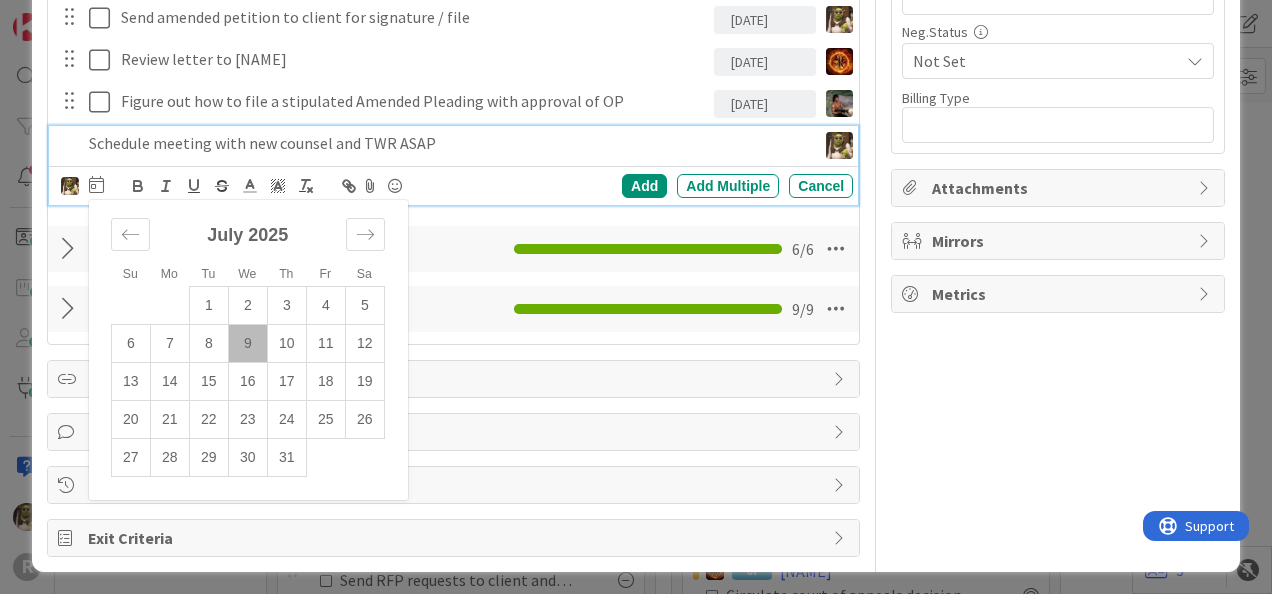 click on "9" at bounding box center [247, 343] 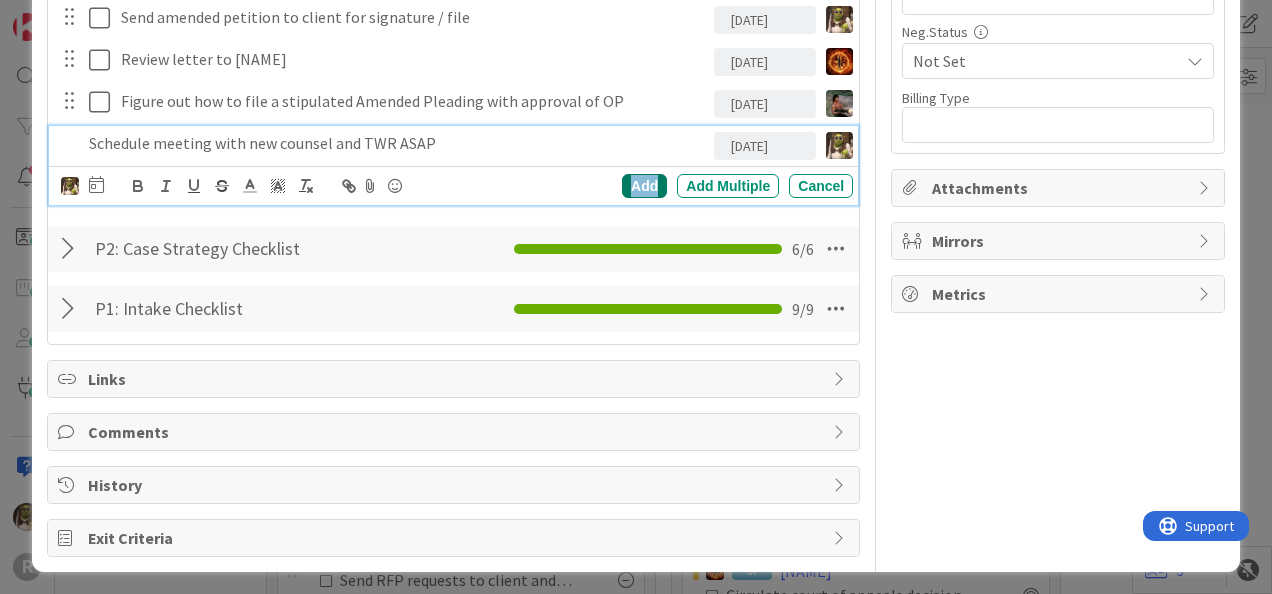 click on "Add" at bounding box center (644, 186) 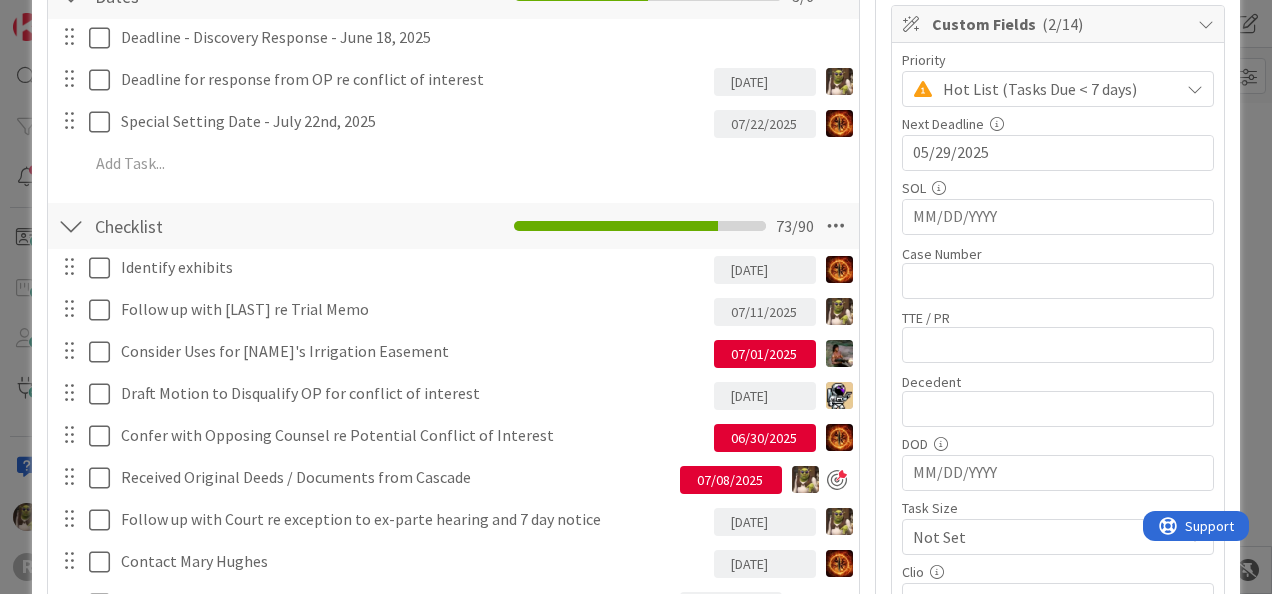 scroll, scrollTop: 416, scrollLeft: 0, axis: vertical 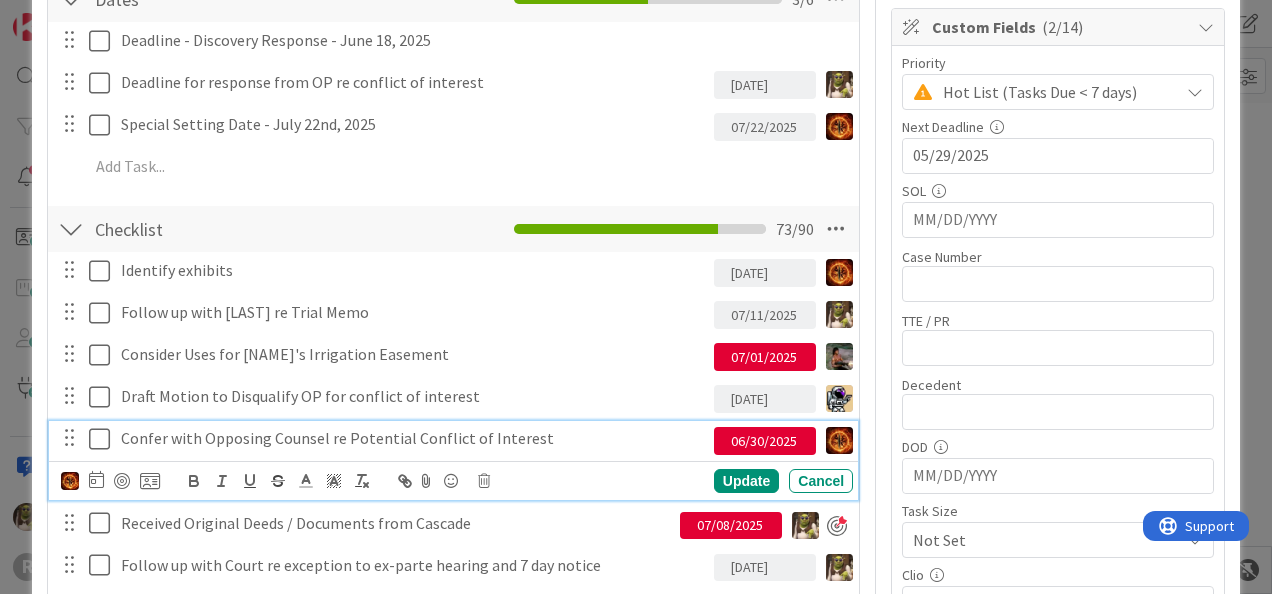 click on "Confer with Opposing Counsel re Potential Conflict of Interest" at bounding box center [413, 438] 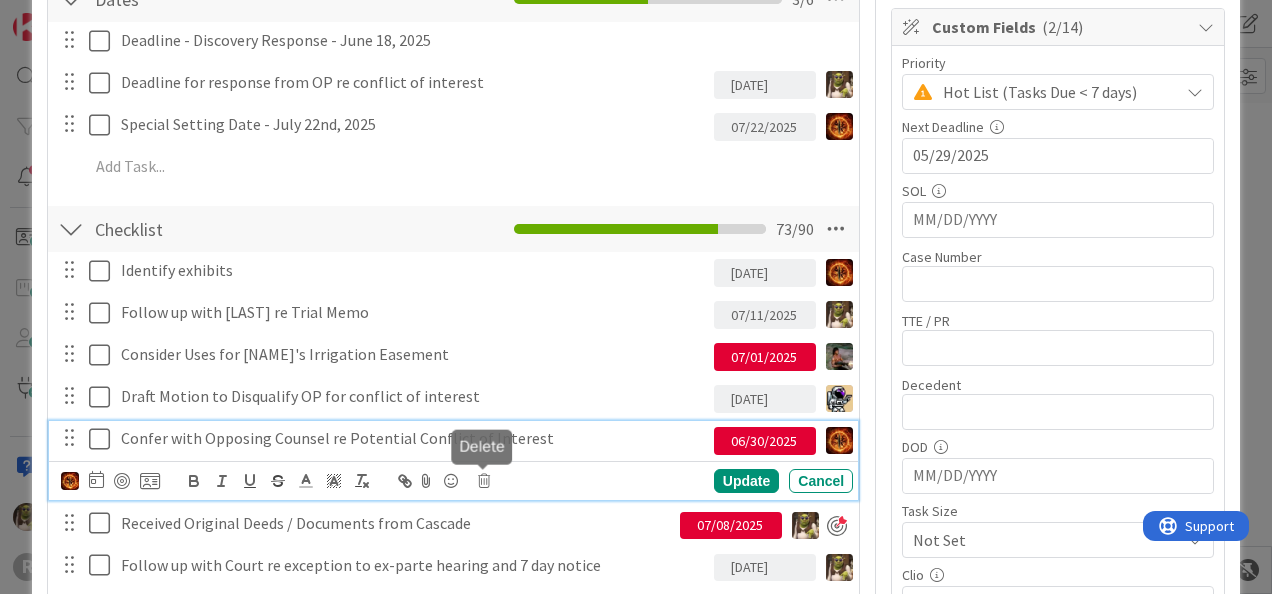 click at bounding box center (484, 481) 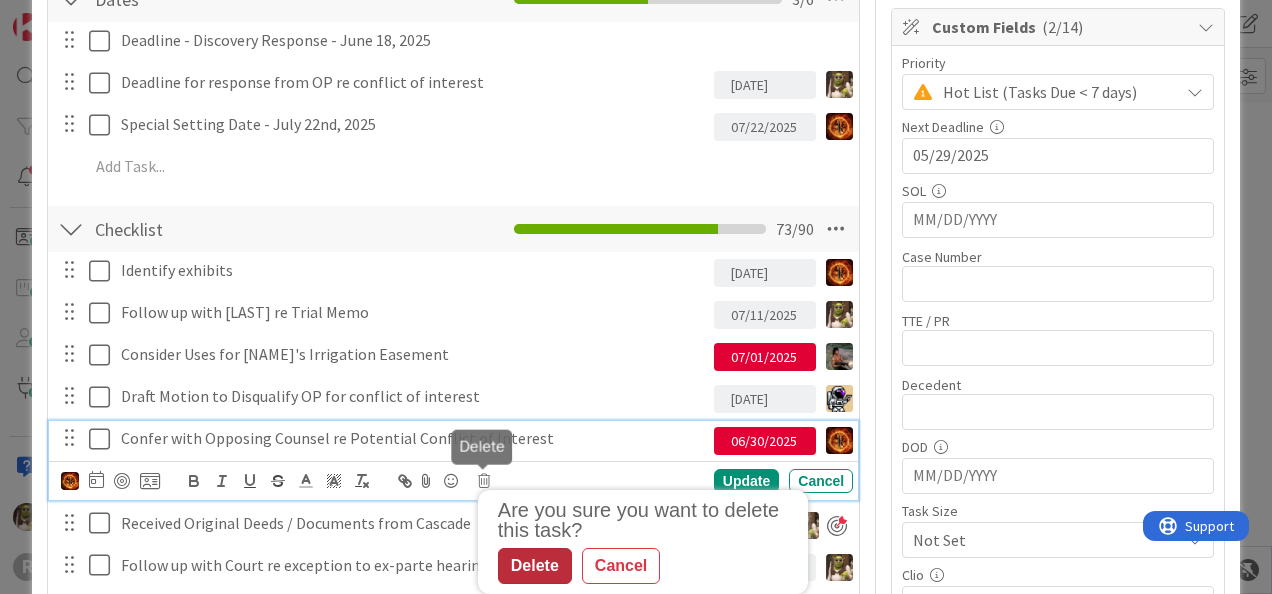click on "Delete" at bounding box center (535, 566) 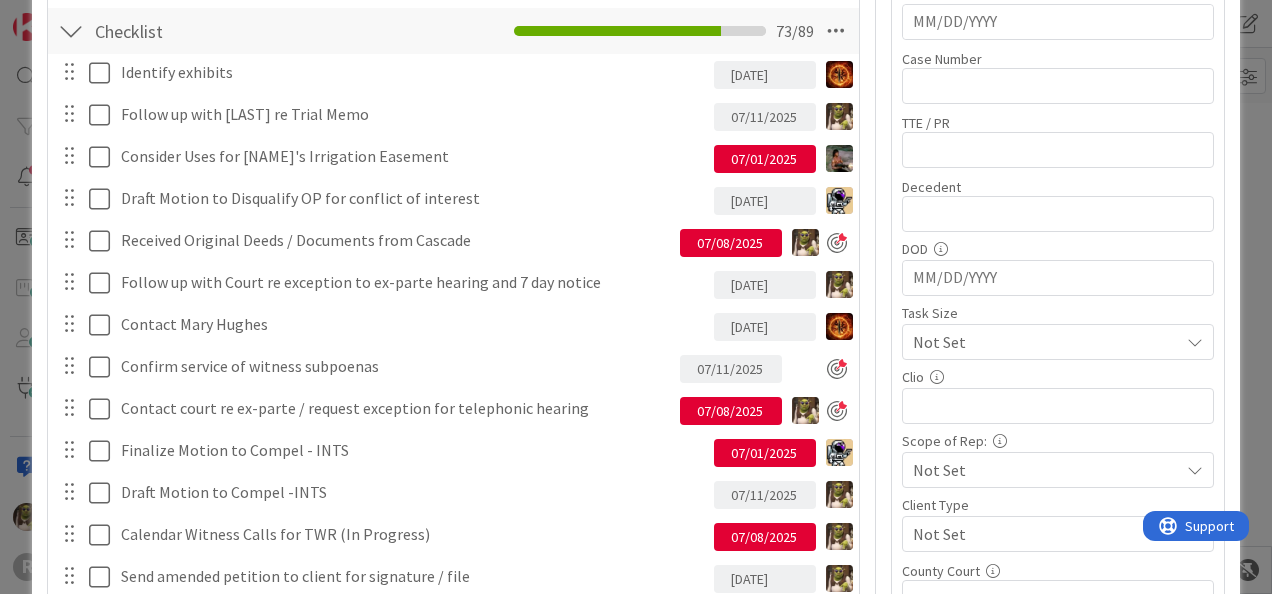 scroll, scrollTop: 614, scrollLeft: 0, axis: vertical 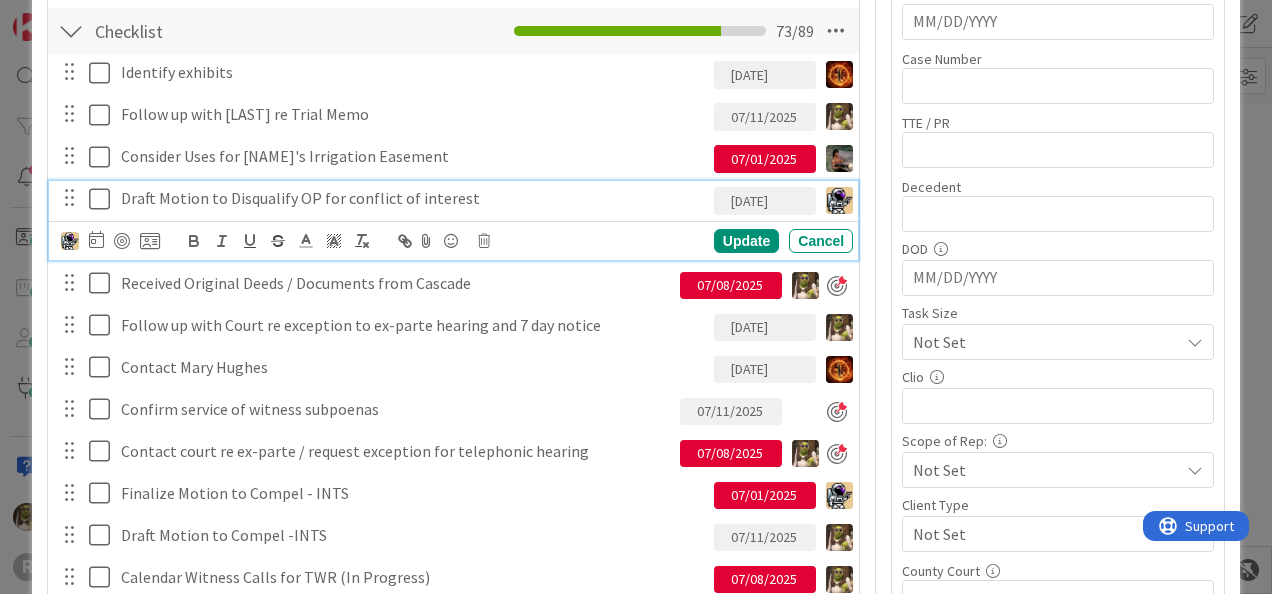 drag, startPoint x: 171, startPoint y: 190, endPoint x: 254, endPoint y: 192, distance: 83.02409 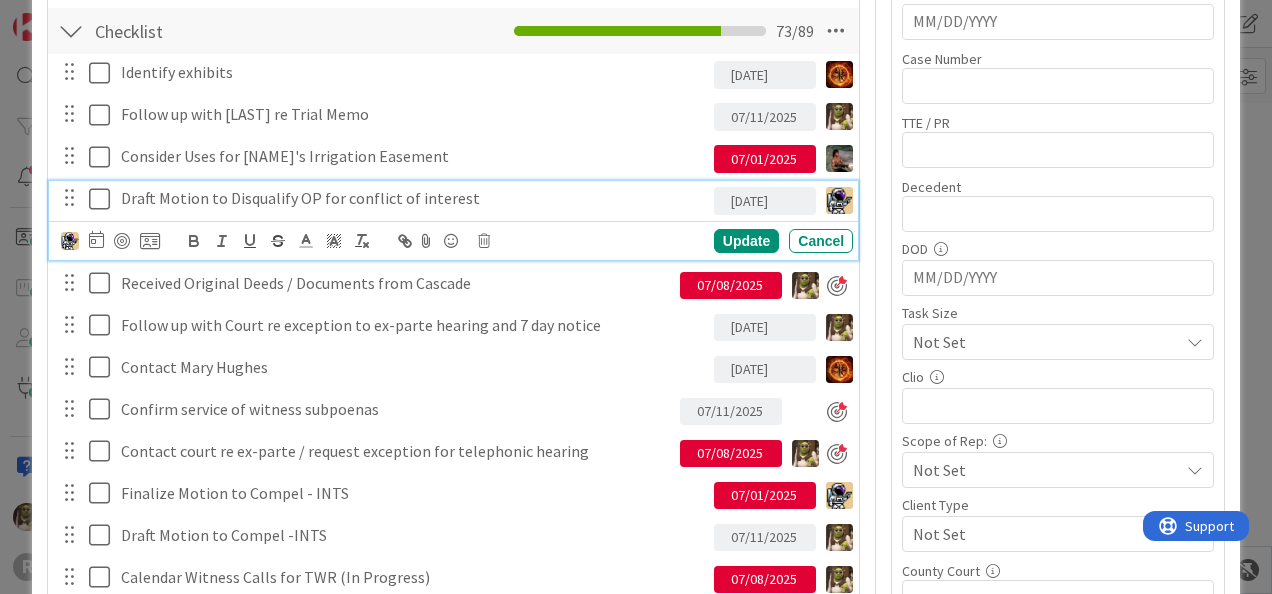 click on "Draft Motion to Disqualify OP for conflict of interest" at bounding box center (413, 198) 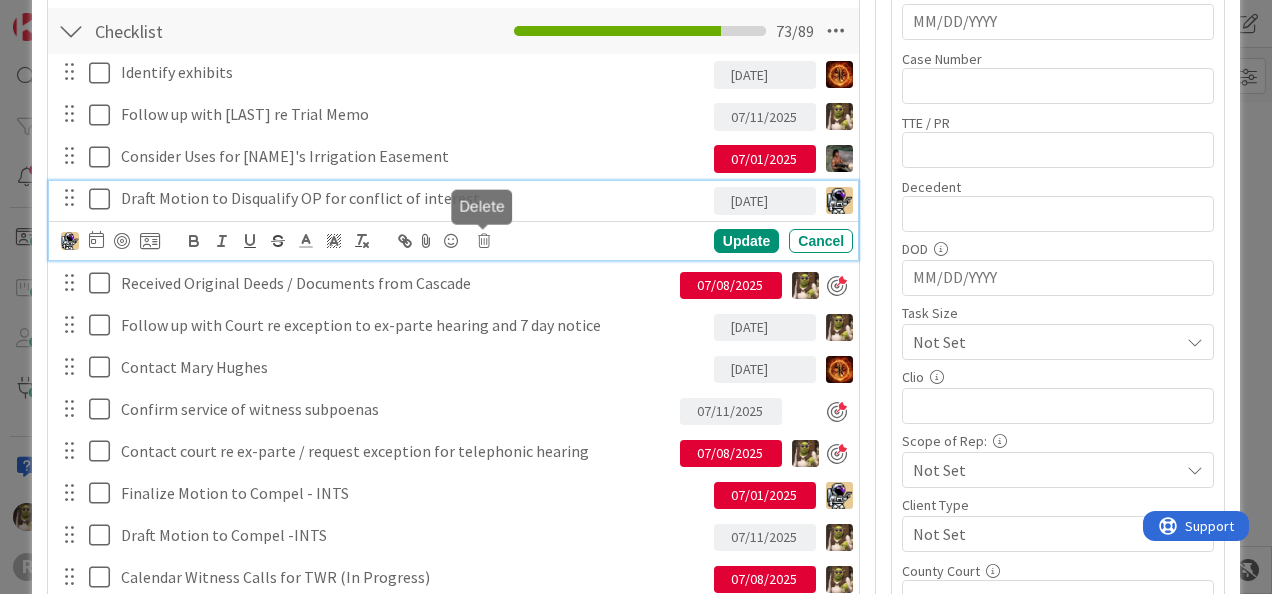 click at bounding box center [484, 241] 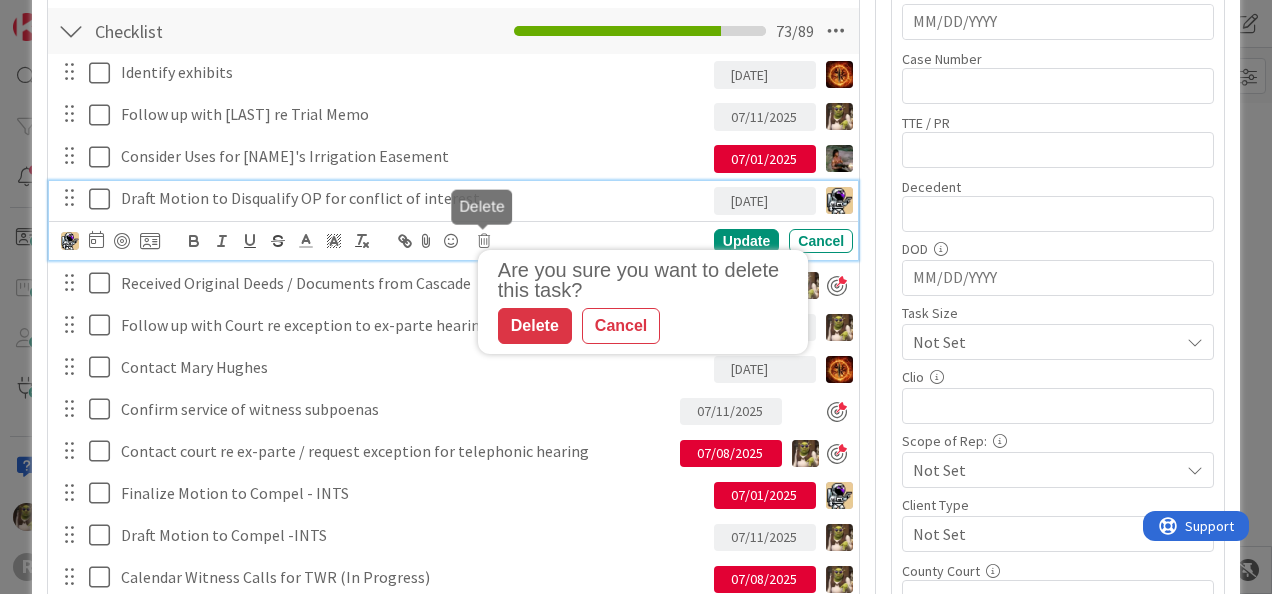 click on "Delete" at bounding box center [535, 326] 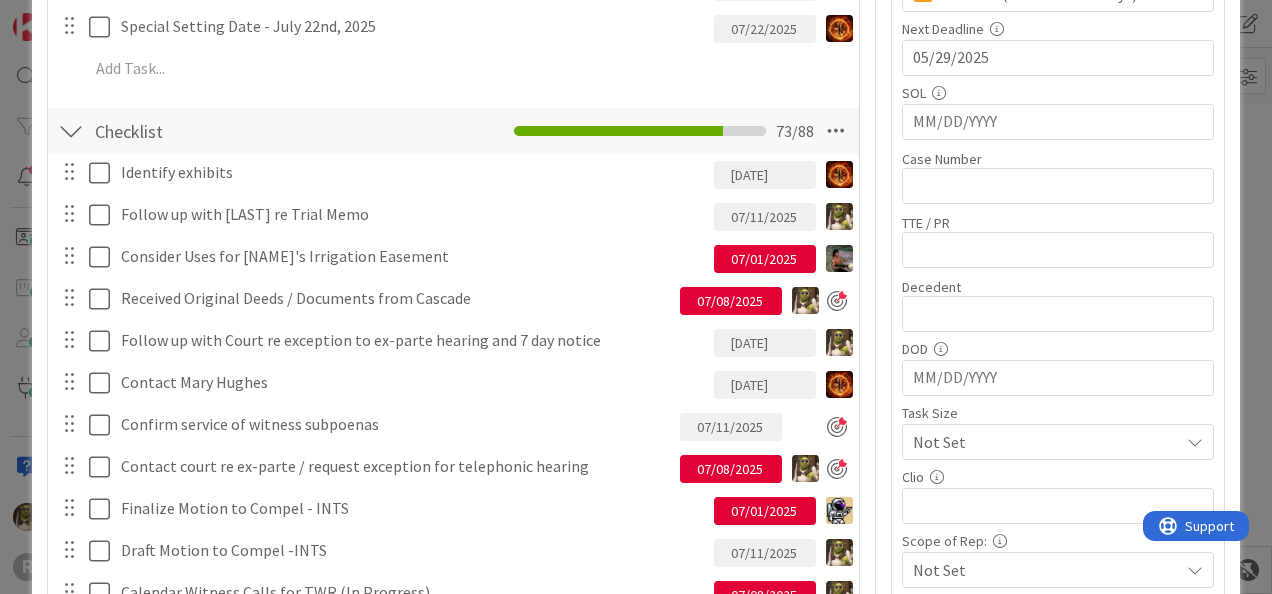 scroll, scrollTop: 514, scrollLeft: 0, axis: vertical 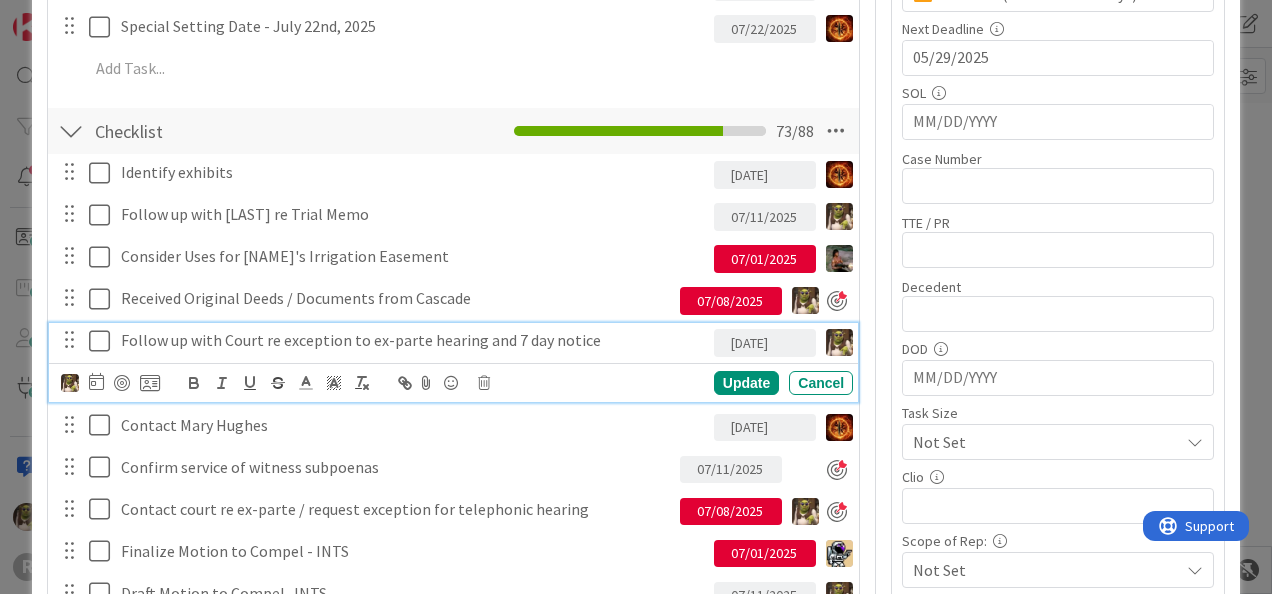 click at bounding box center [104, 341] 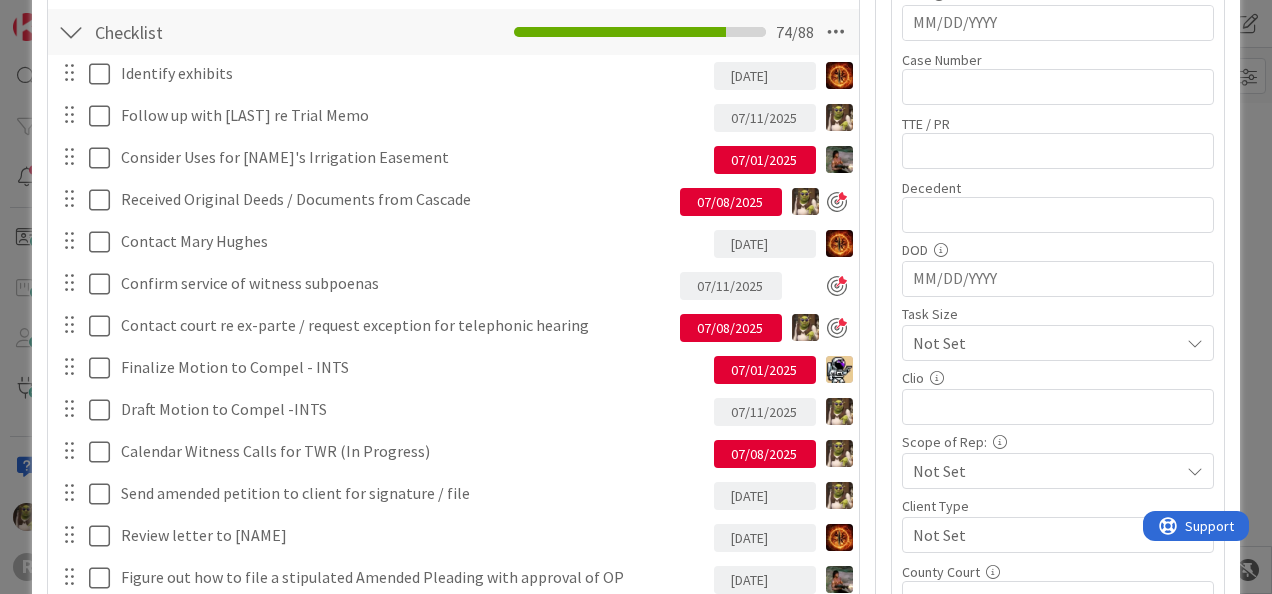 scroll, scrollTop: 614, scrollLeft: 0, axis: vertical 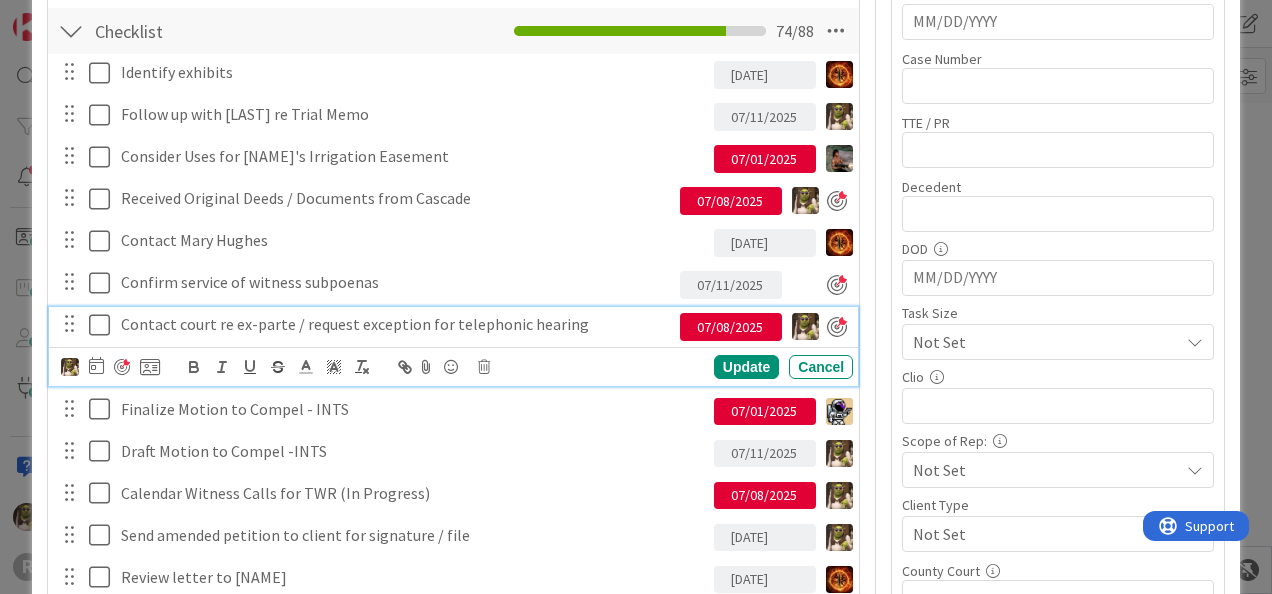 click at bounding box center [104, 325] 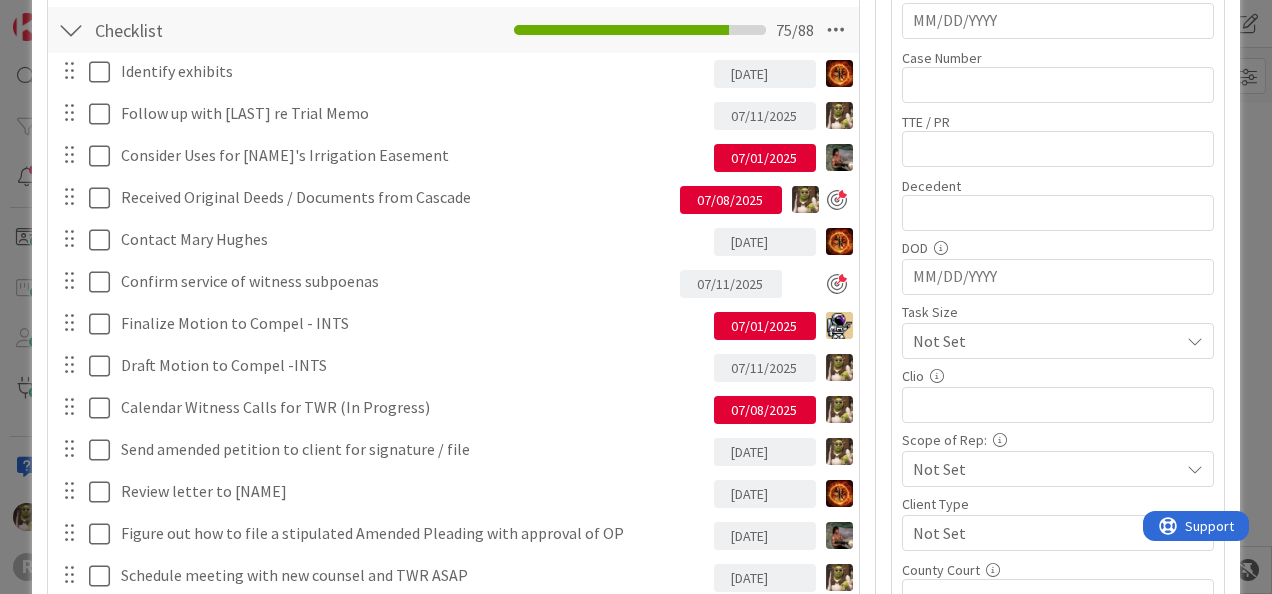 scroll, scrollTop: 614, scrollLeft: 0, axis: vertical 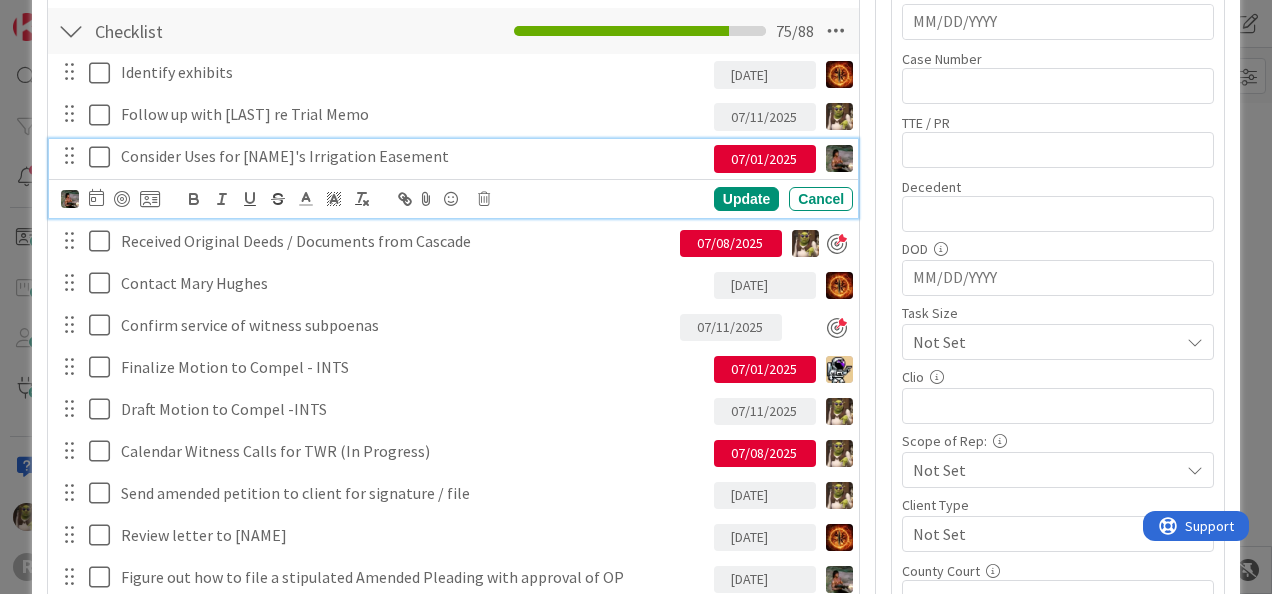 click at bounding box center (104, 157) 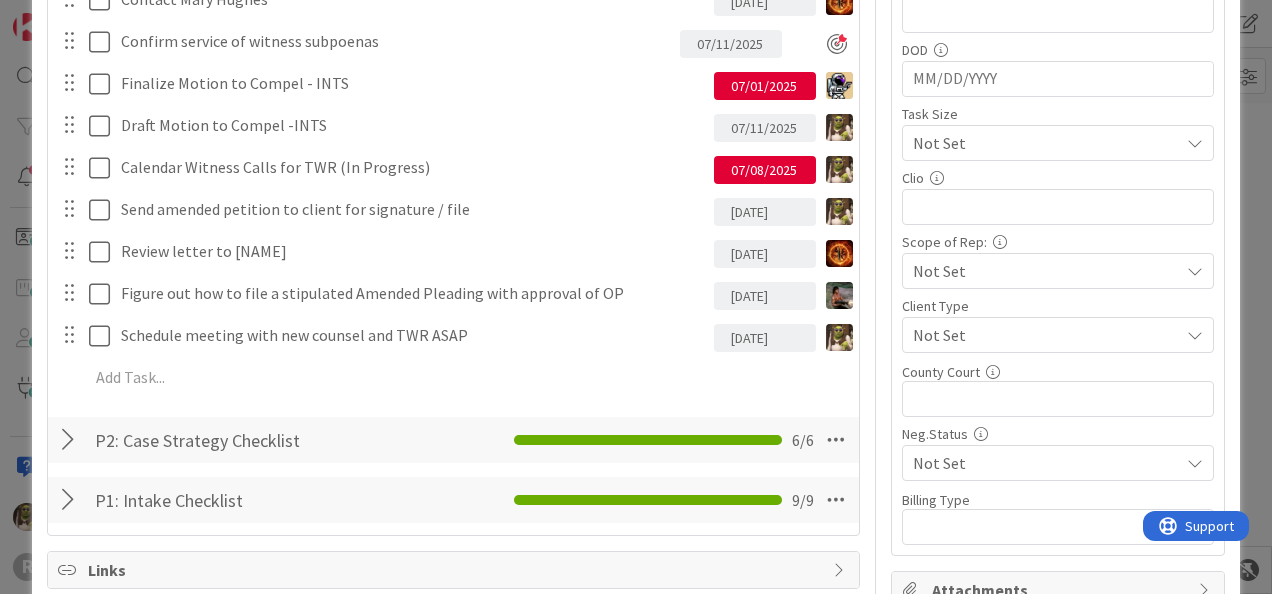 scroll, scrollTop: 814, scrollLeft: 0, axis: vertical 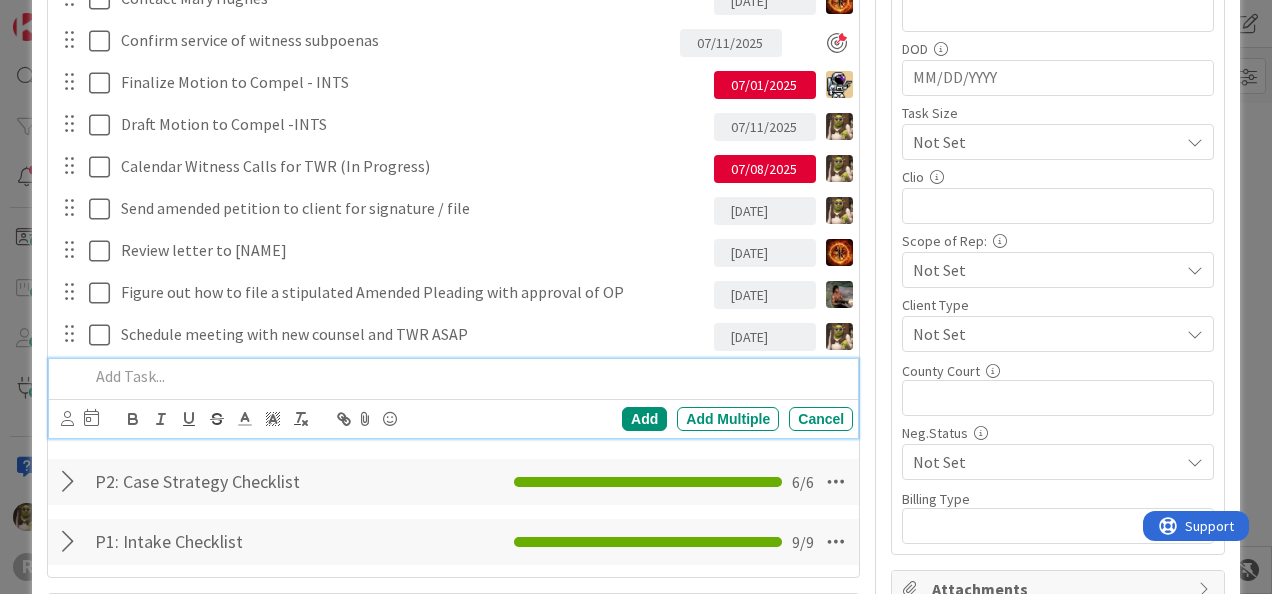 click at bounding box center (467, 376) 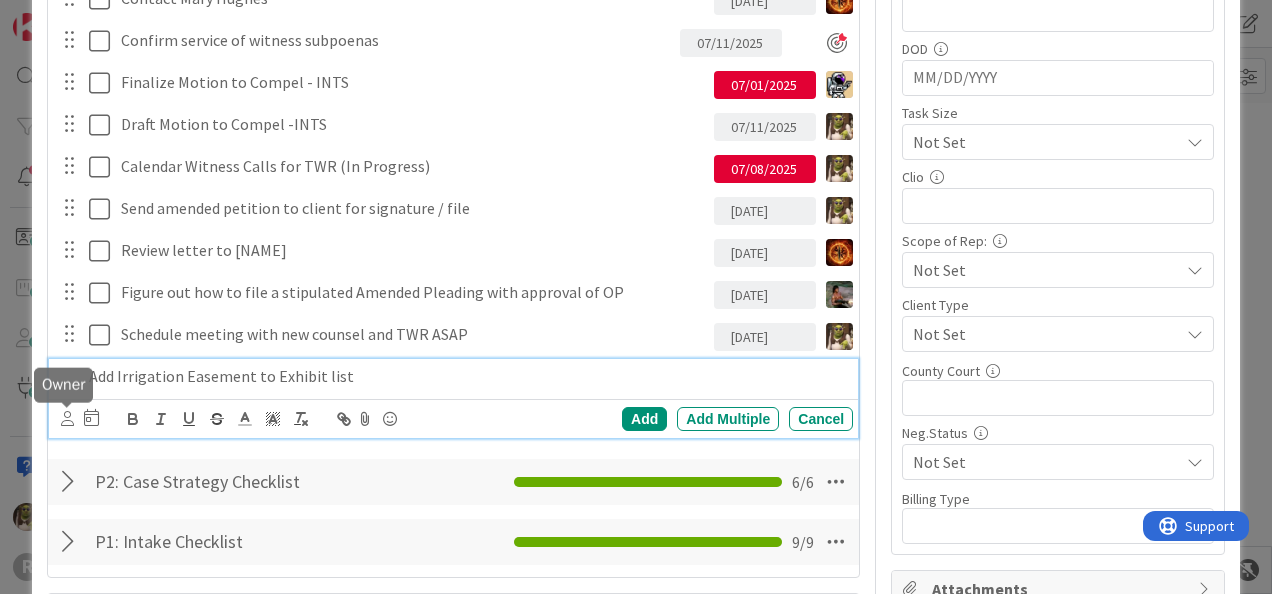 click at bounding box center [67, 418] 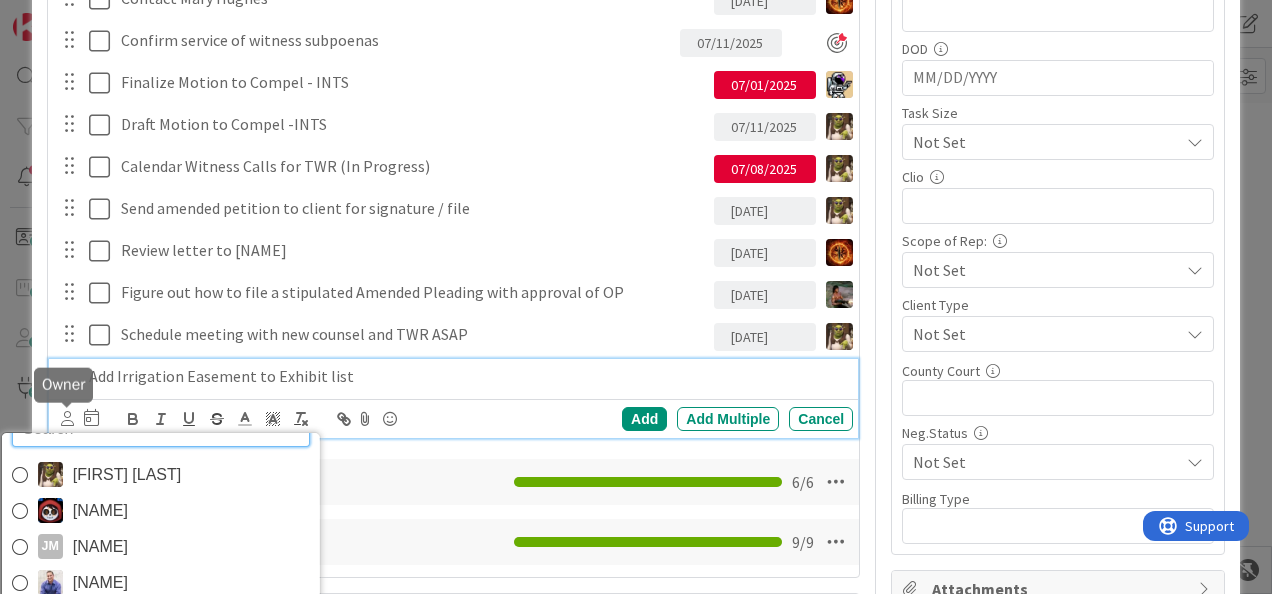 scroll, scrollTop: 10, scrollLeft: 0, axis: vertical 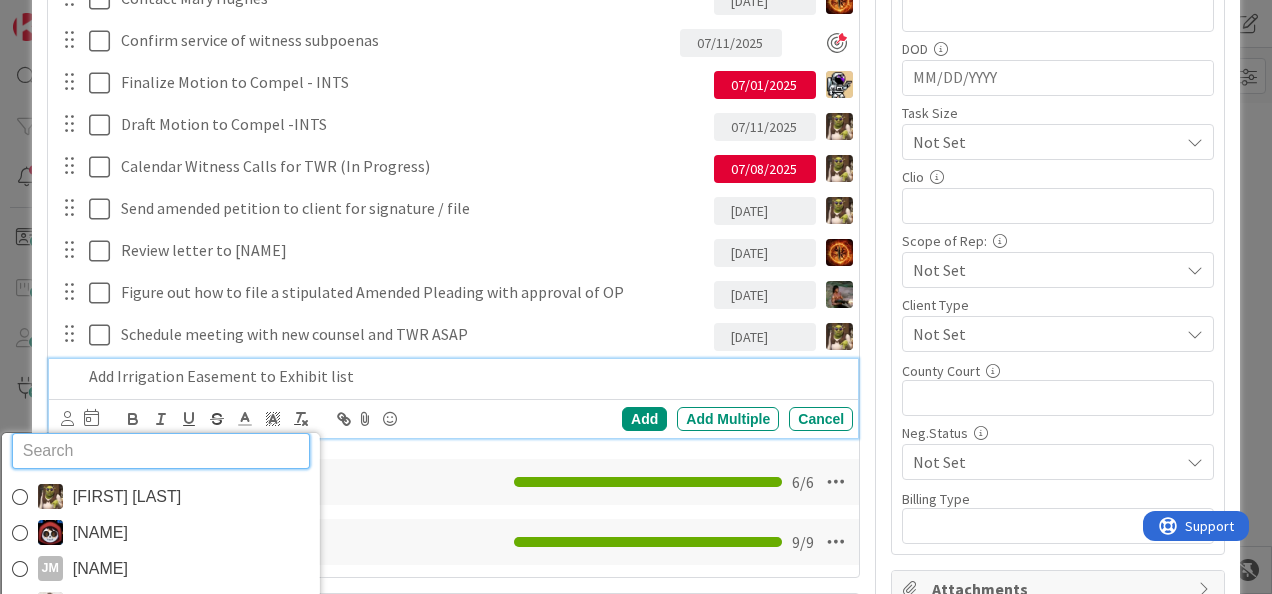 click on "[FIRST] [LAST]" at bounding box center [126, 497] 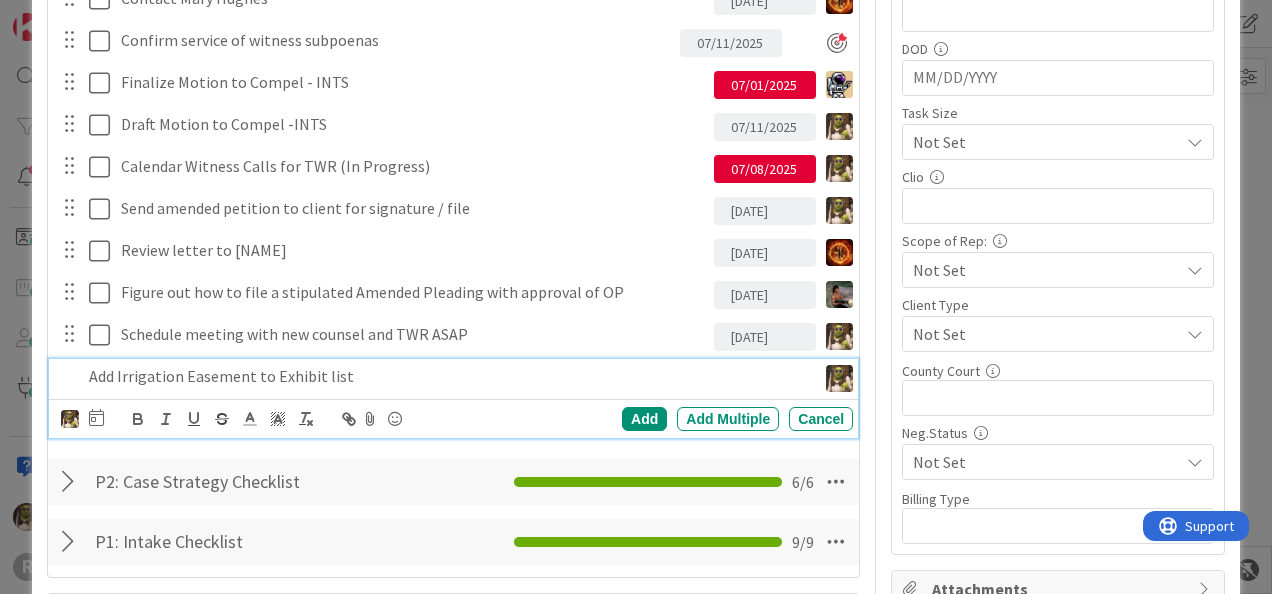 click at bounding box center [96, 417] 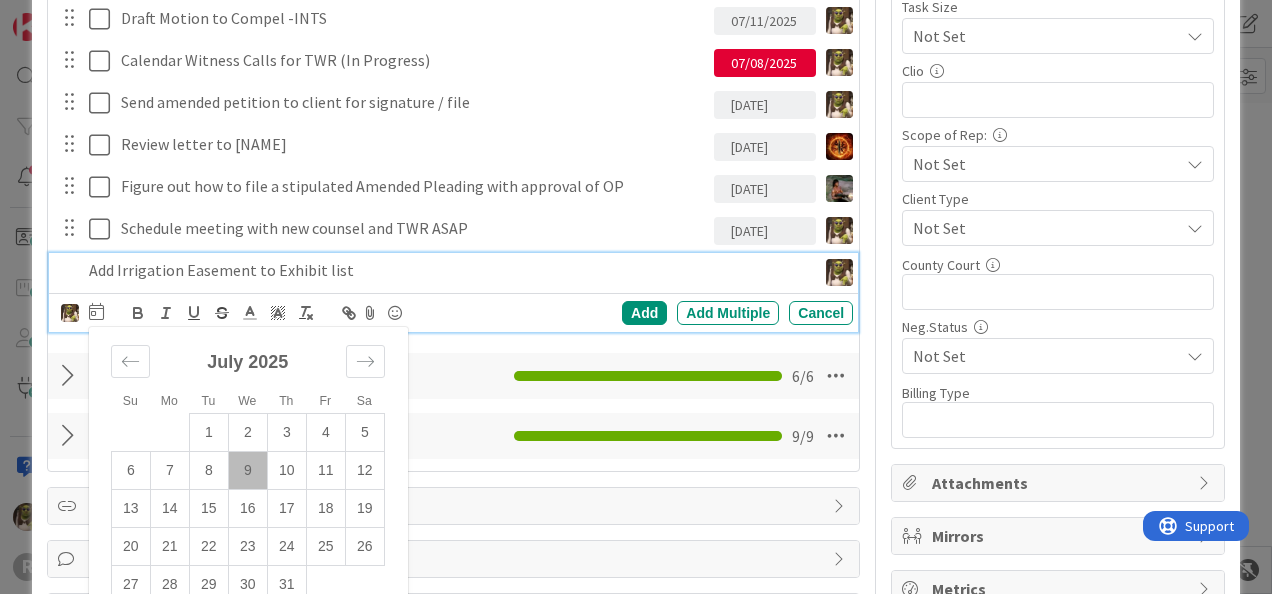 click on "Add Irrigation Easement to Exhibit list" at bounding box center [448, 270] 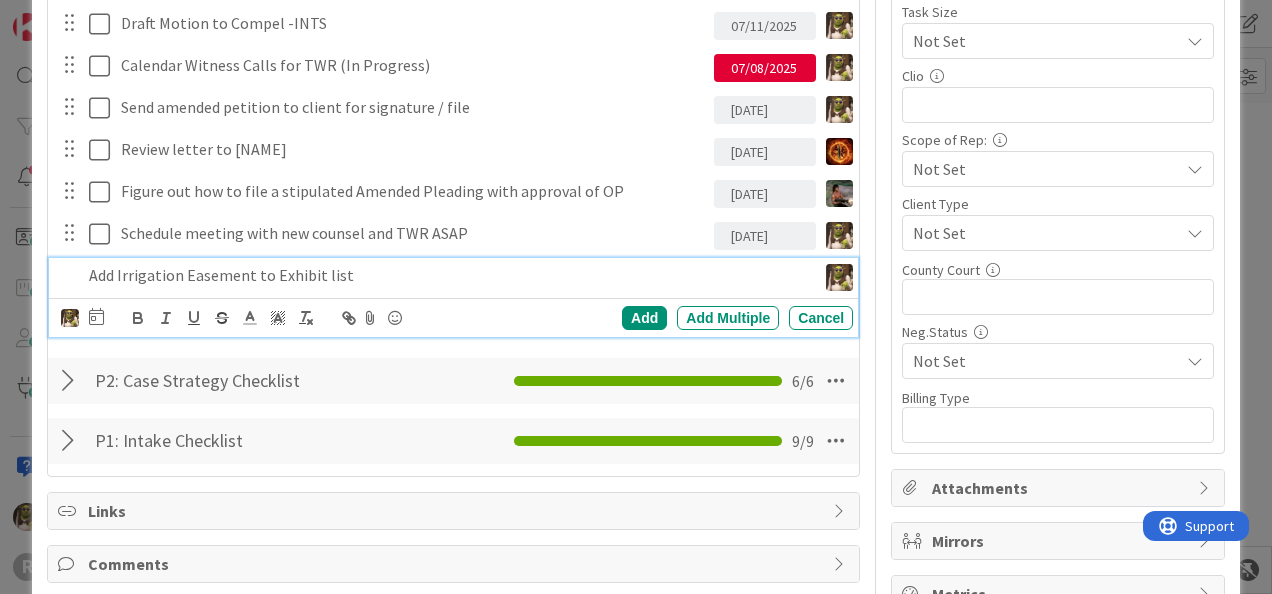 scroll, scrollTop: 914, scrollLeft: 0, axis: vertical 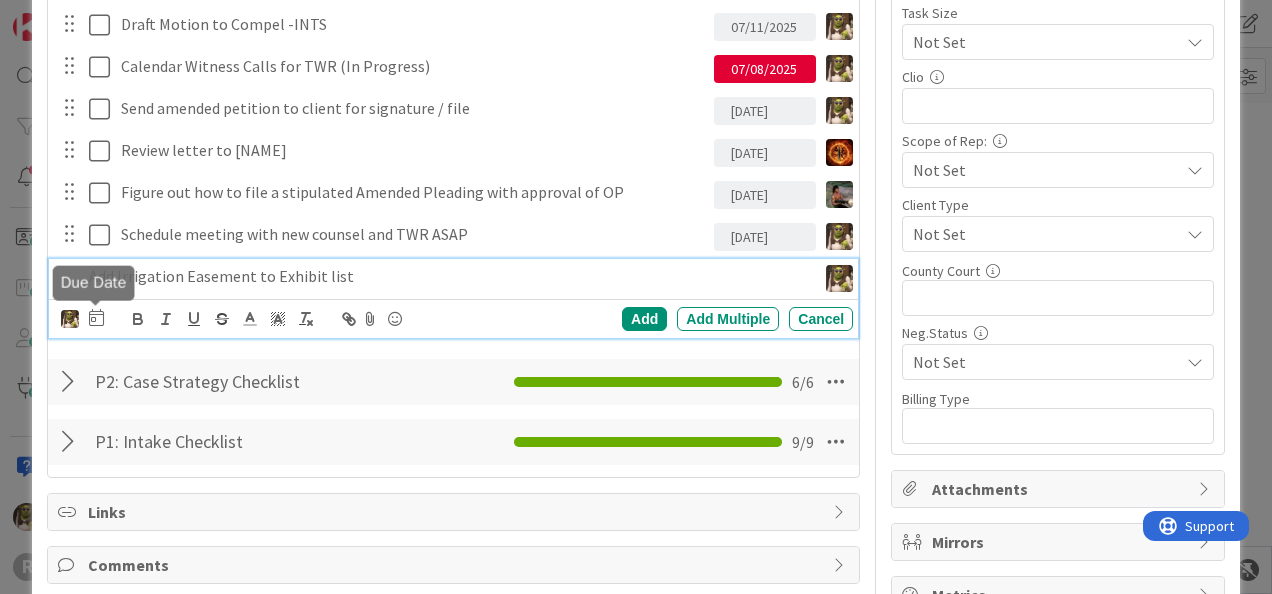 click at bounding box center [96, 317] 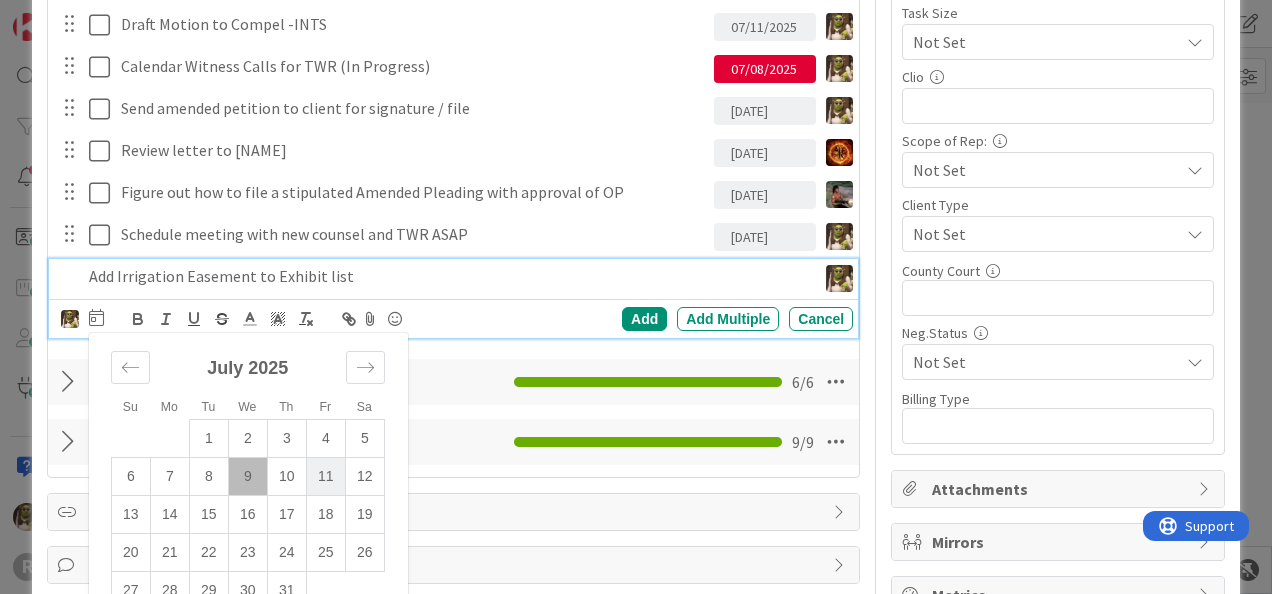 click on "11" at bounding box center (325, 476) 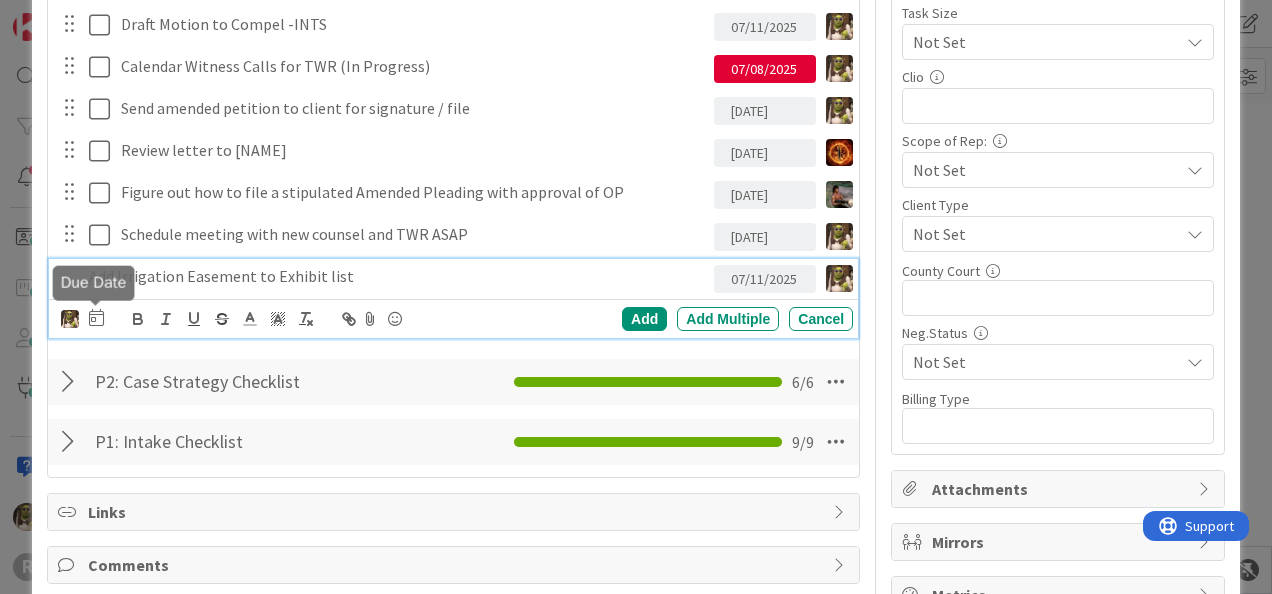 click at bounding box center (96, 317) 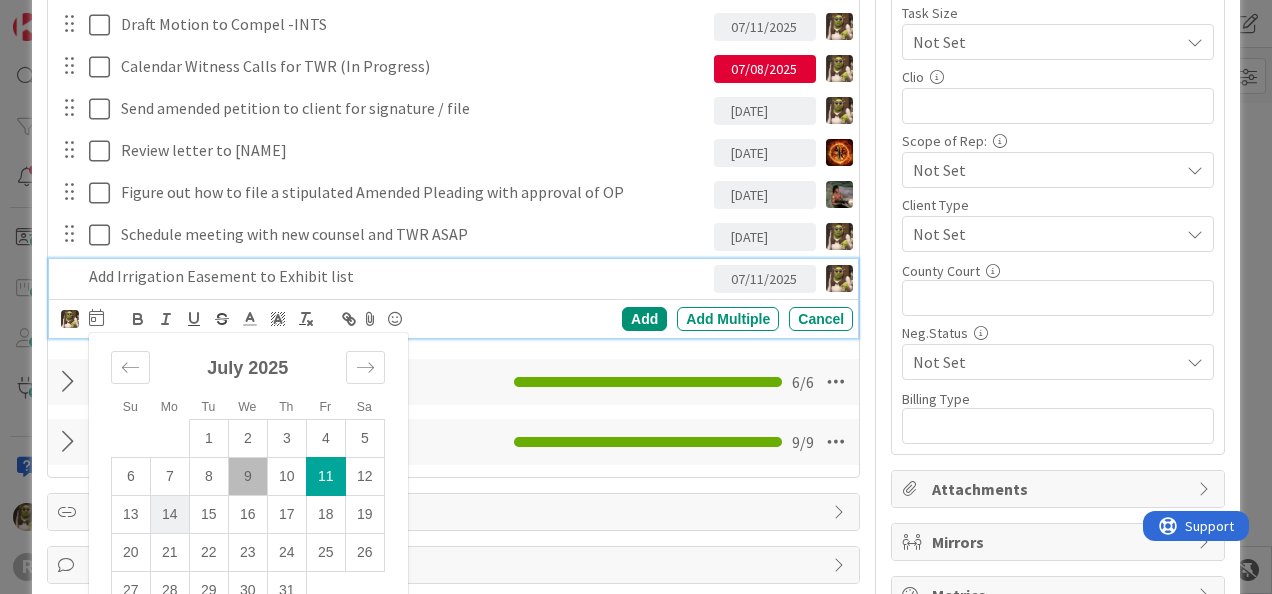 click on "14" at bounding box center (169, 514) 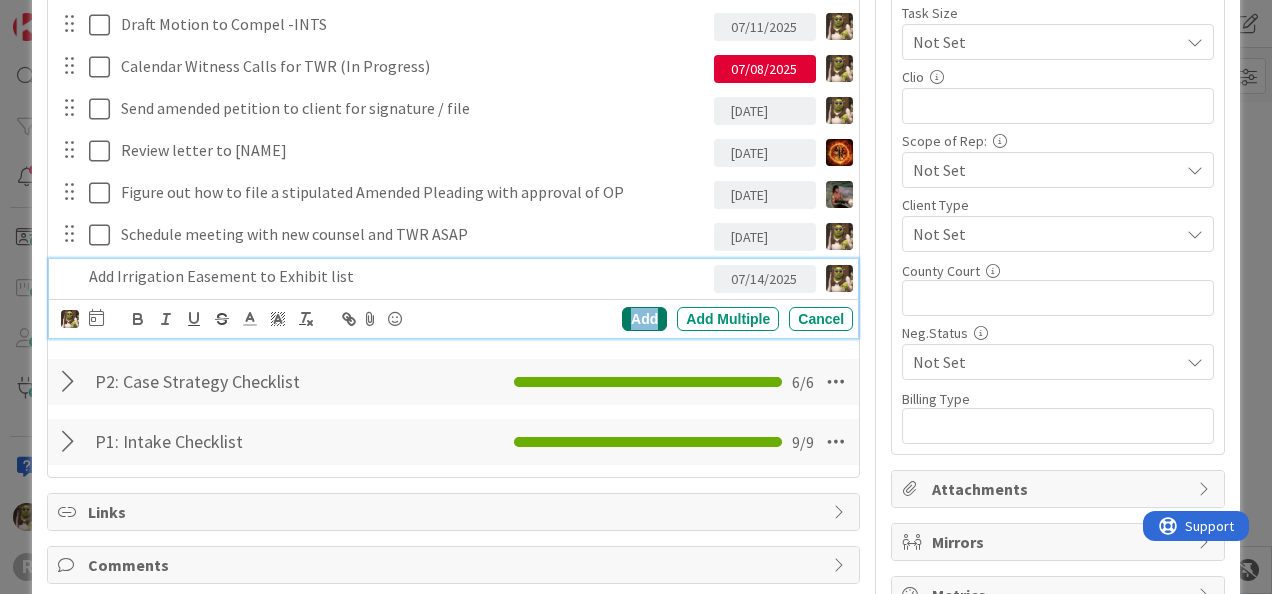 click on "Add" at bounding box center (644, 319) 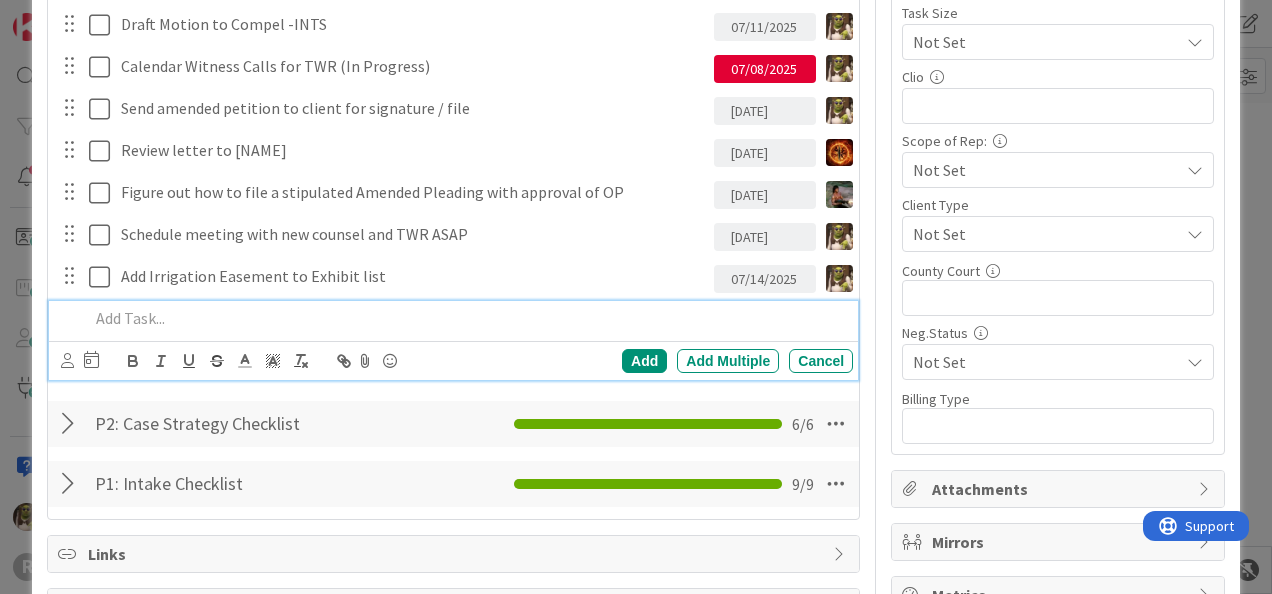 click at bounding box center [467, 318] 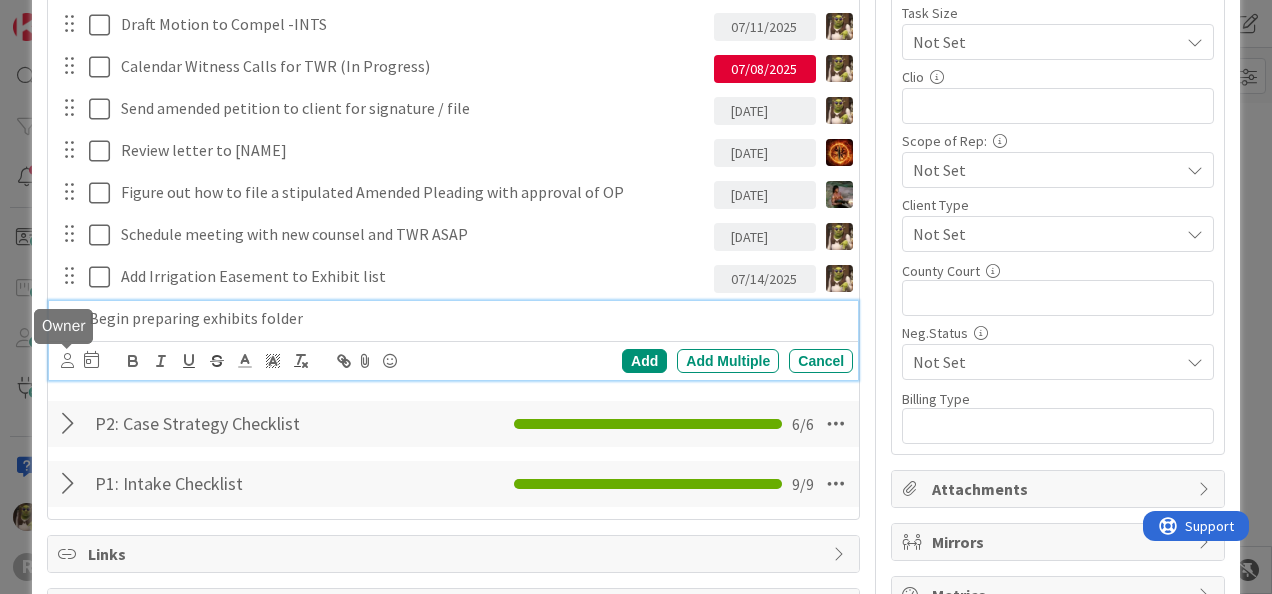 click at bounding box center [67, 360] 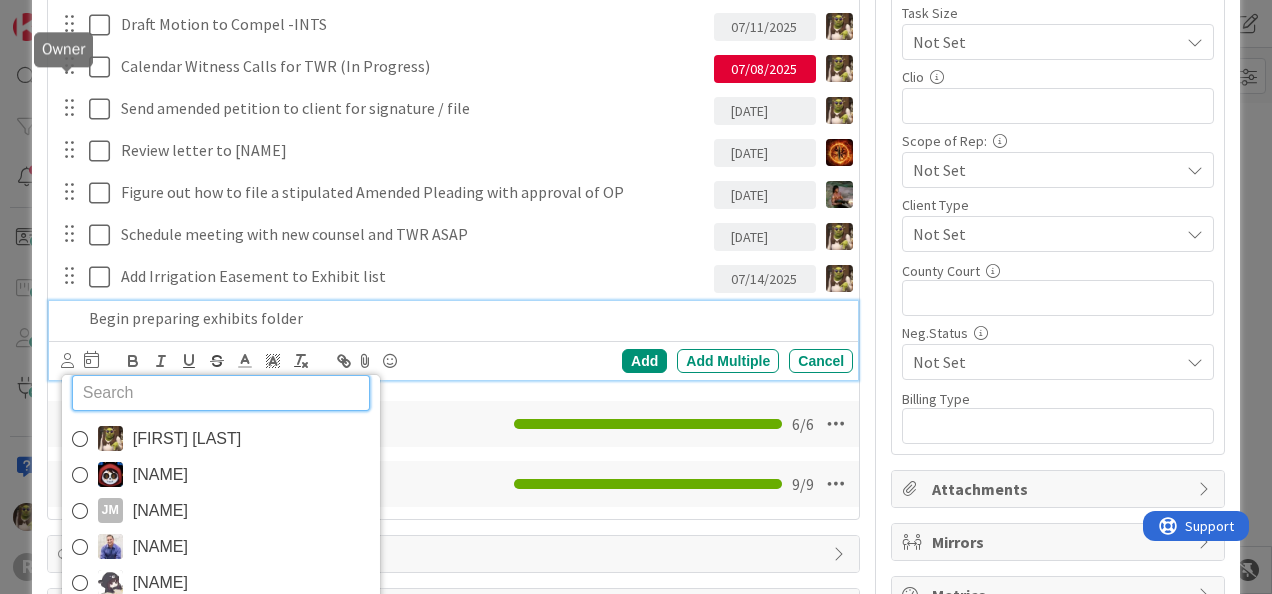 scroll, scrollTop: 1191, scrollLeft: 0, axis: vertical 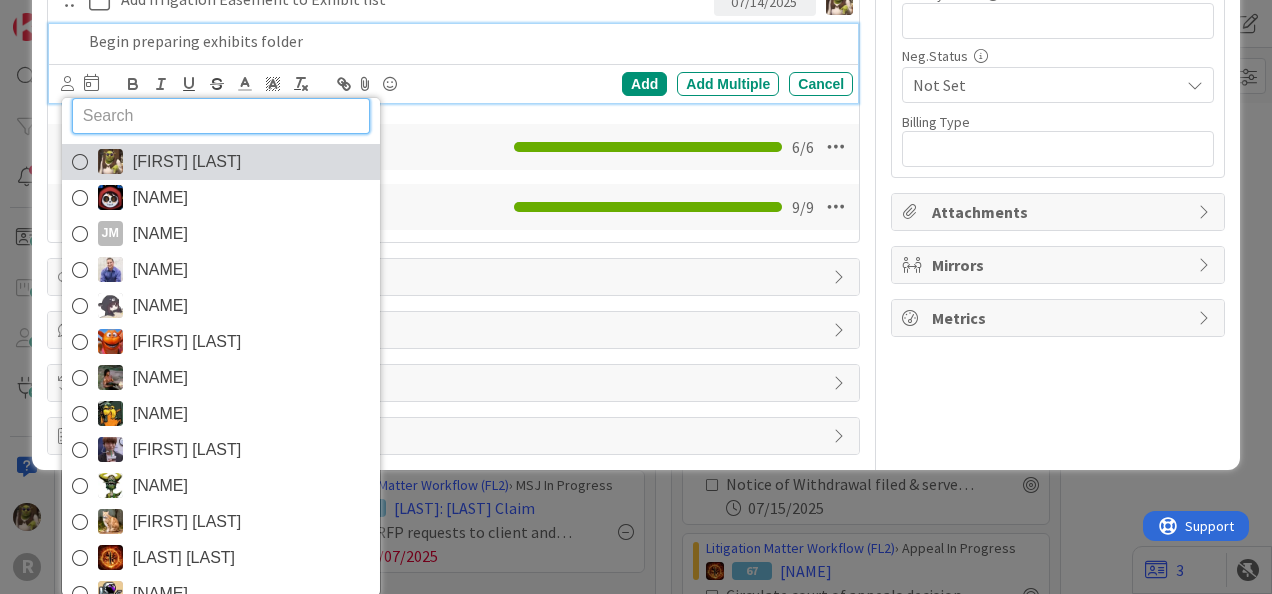 click on "[FIRST] [LAST]" at bounding box center (221, 162) 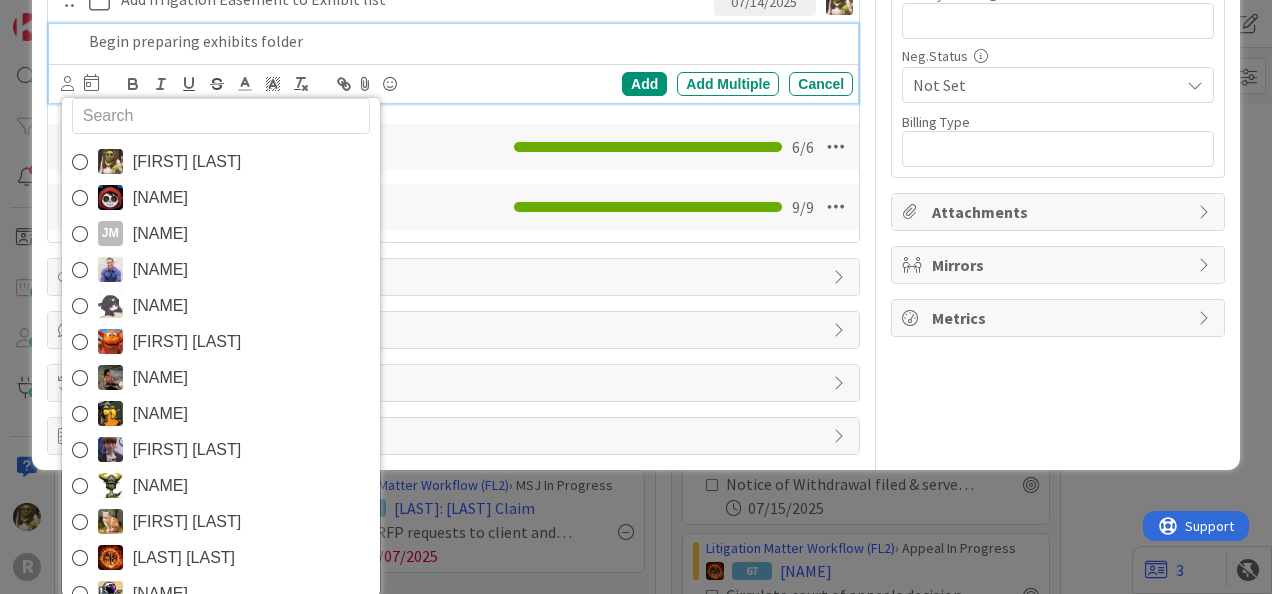 scroll, scrollTop: 1089, scrollLeft: 0, axis: vertical 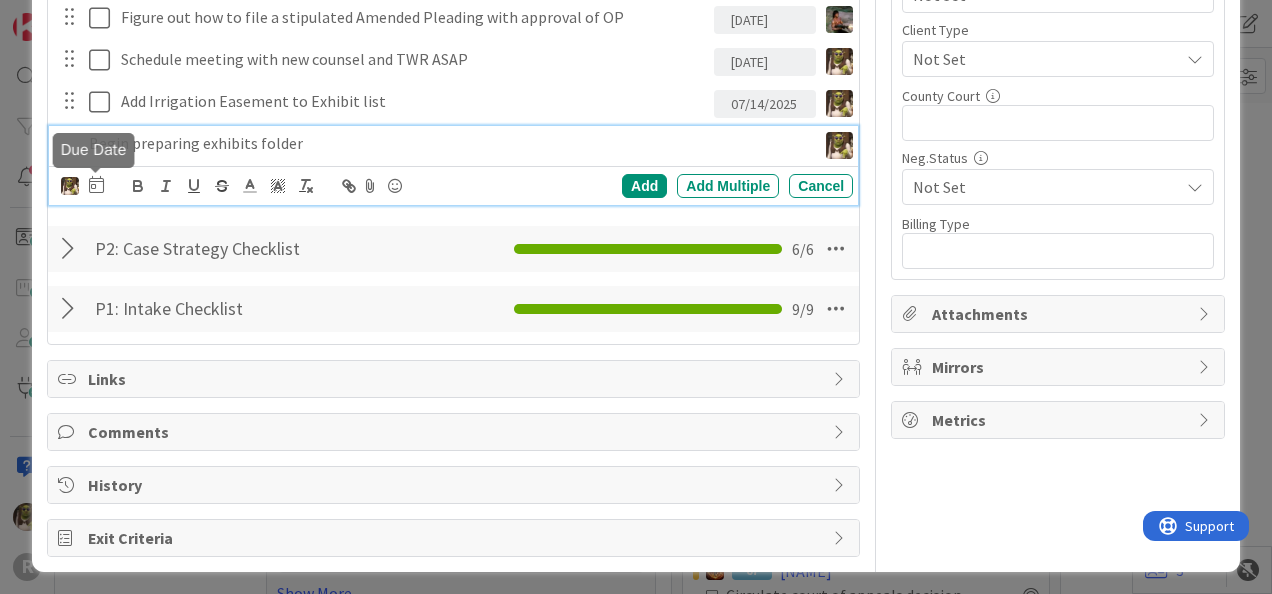 click at bounding box center [96, 184] 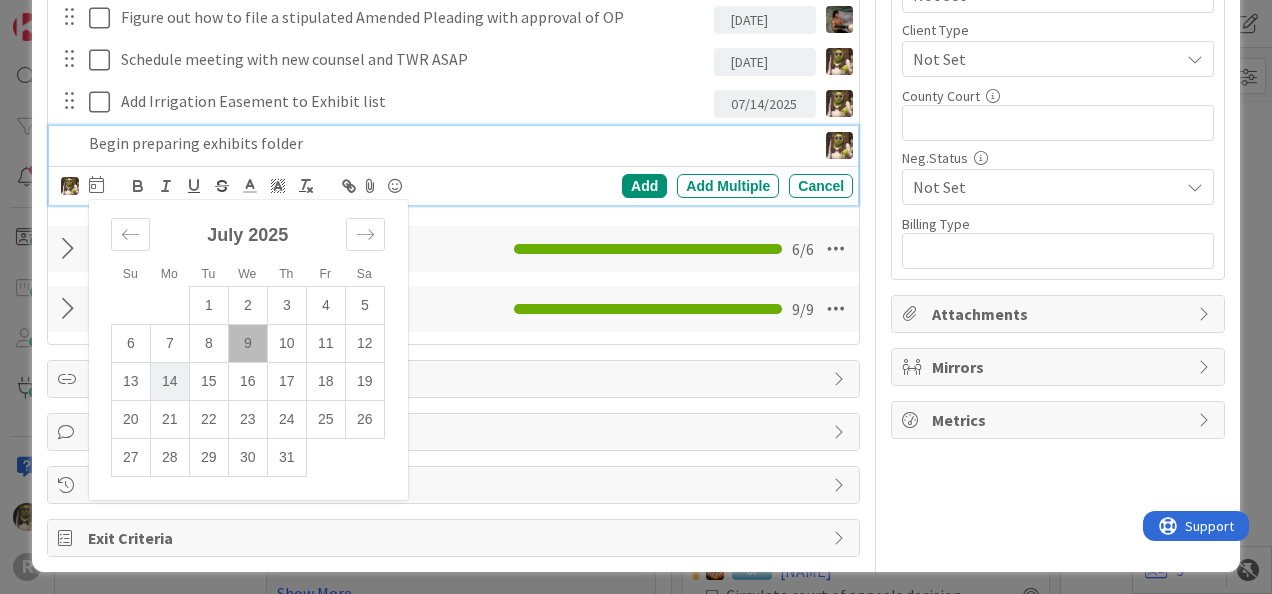 click on "14" at bounding box center (169, 381) 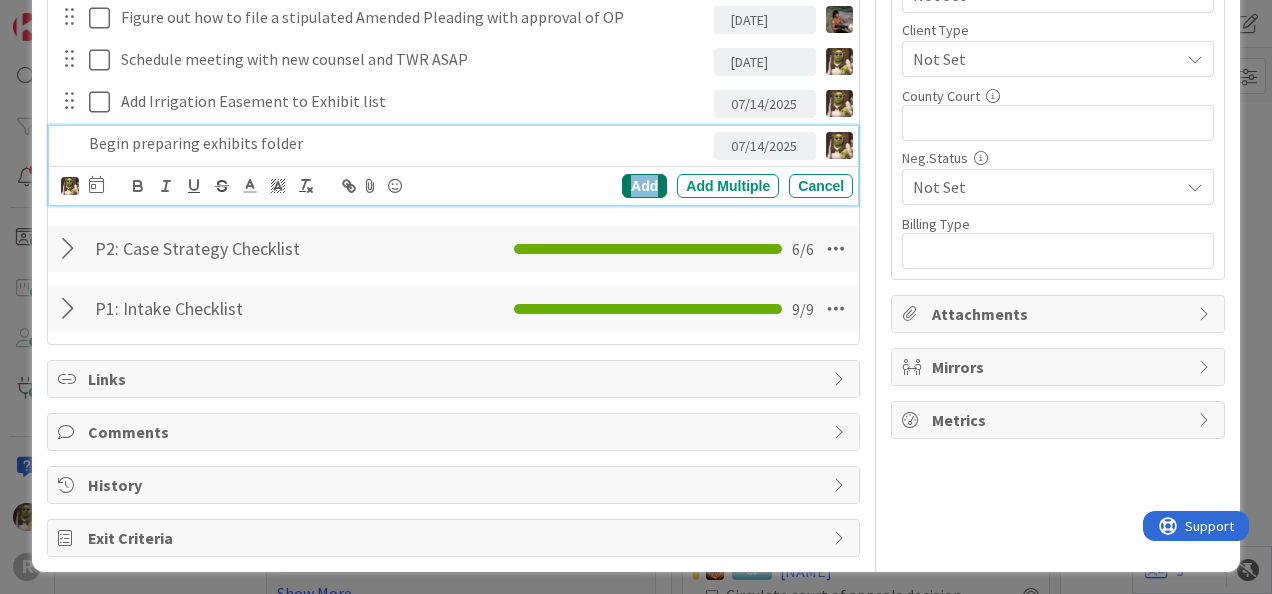 click on "Add" at bounding box center (644, 186) 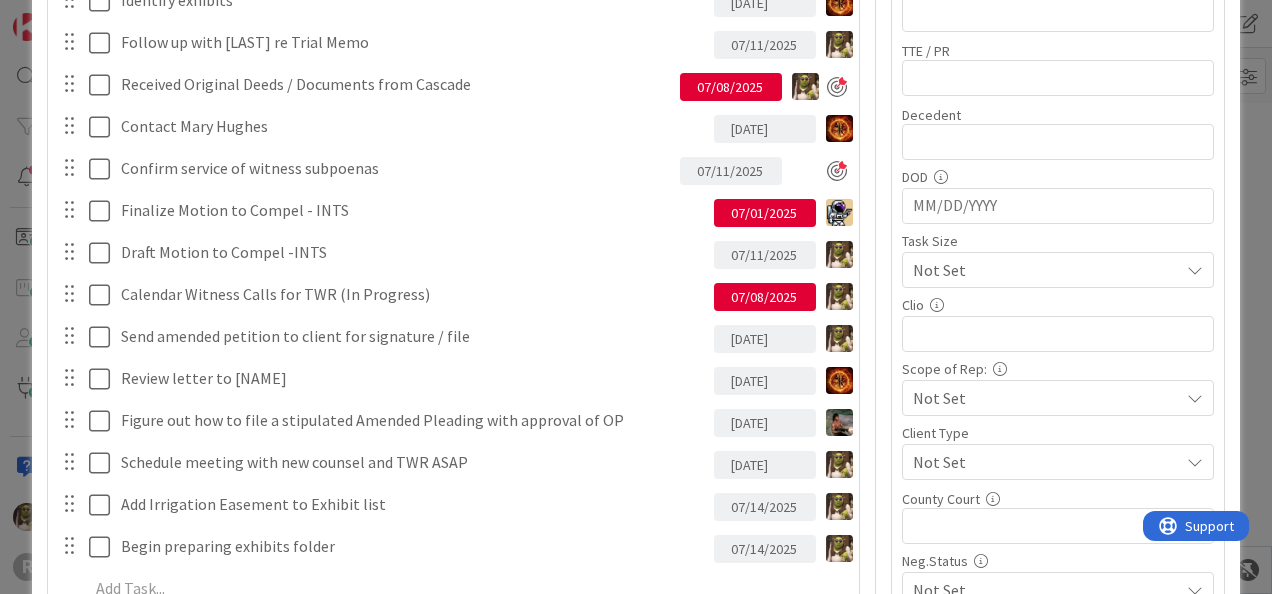 scroll, scrollTop: 688, scrollLeft: 0, axis: vertical 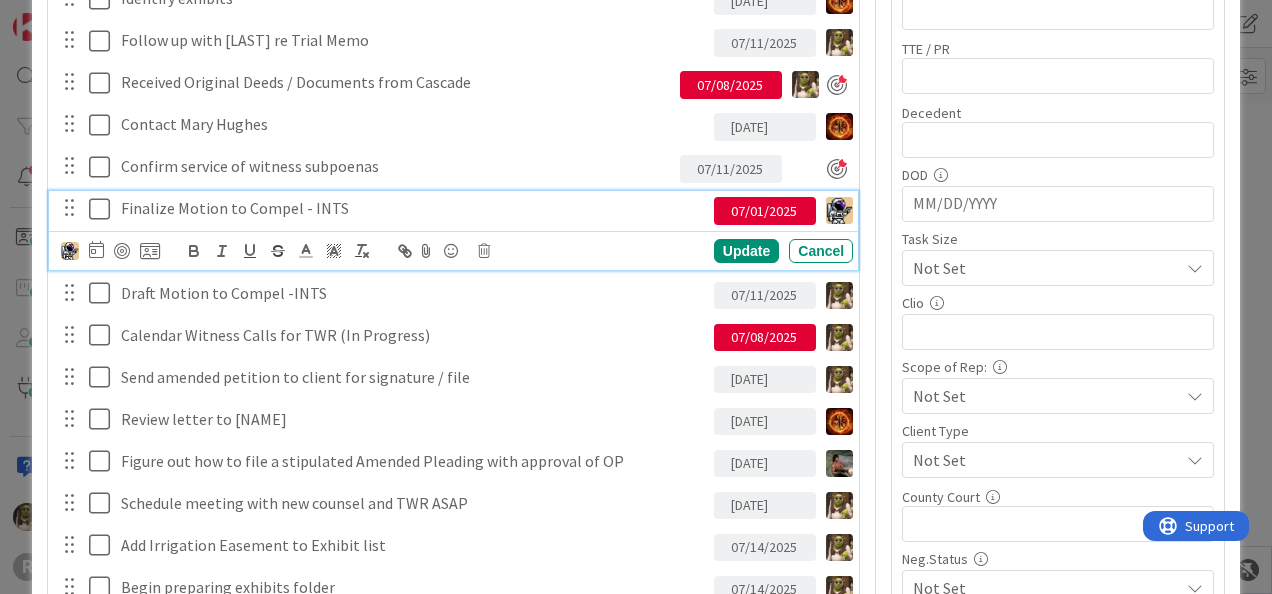 click at bounding box center (104, 209) 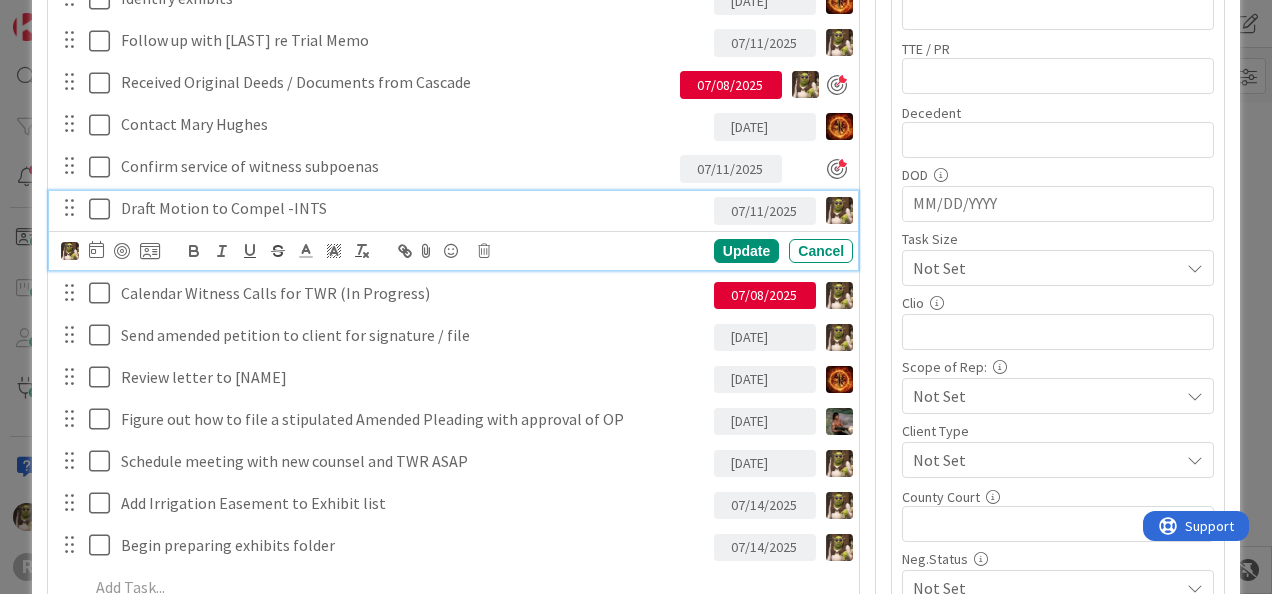 click at bounding box center [104, 209] 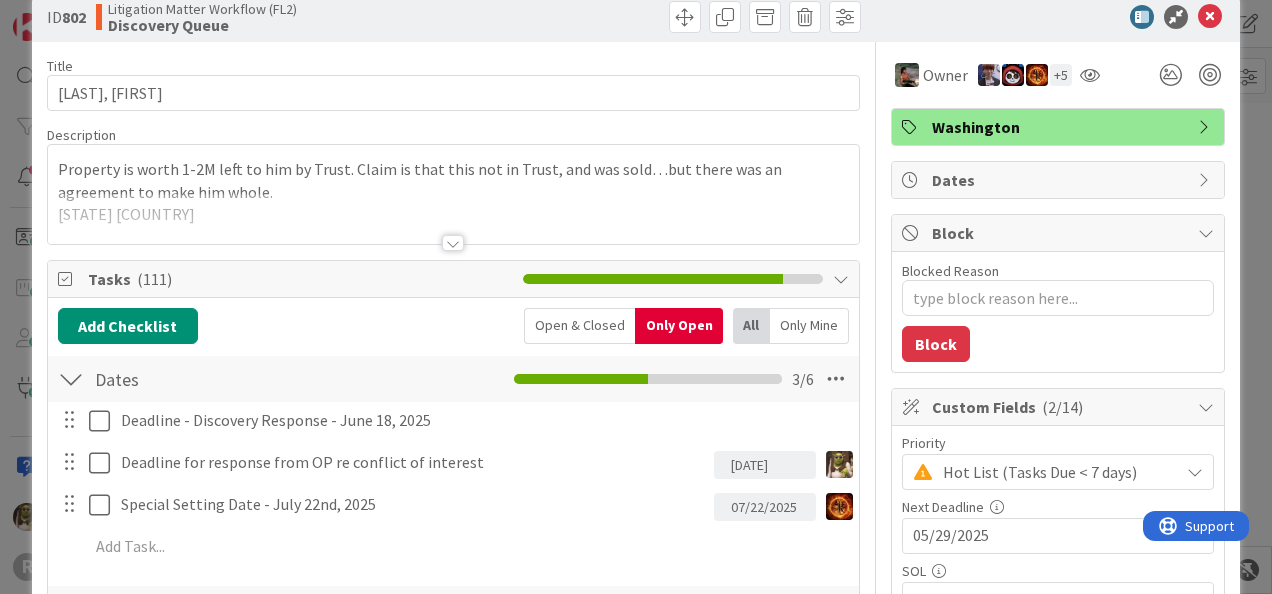 scroll, scrollTop: 0, scrollLeft: 0, axis: both 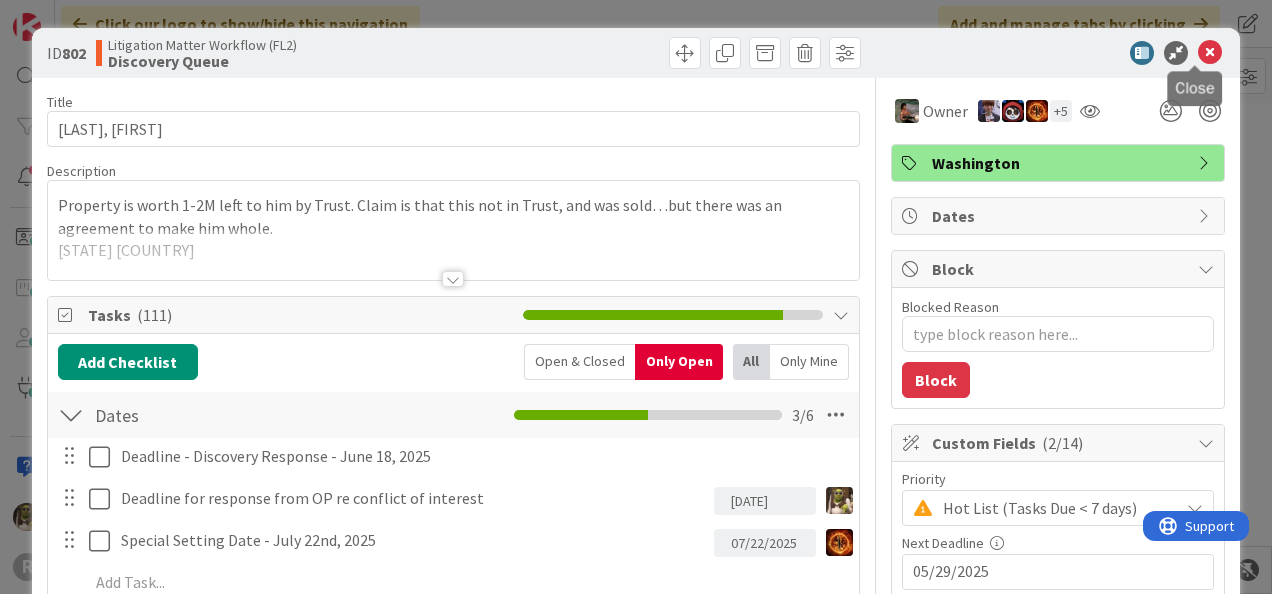 click at bounding box center (1210, 53) 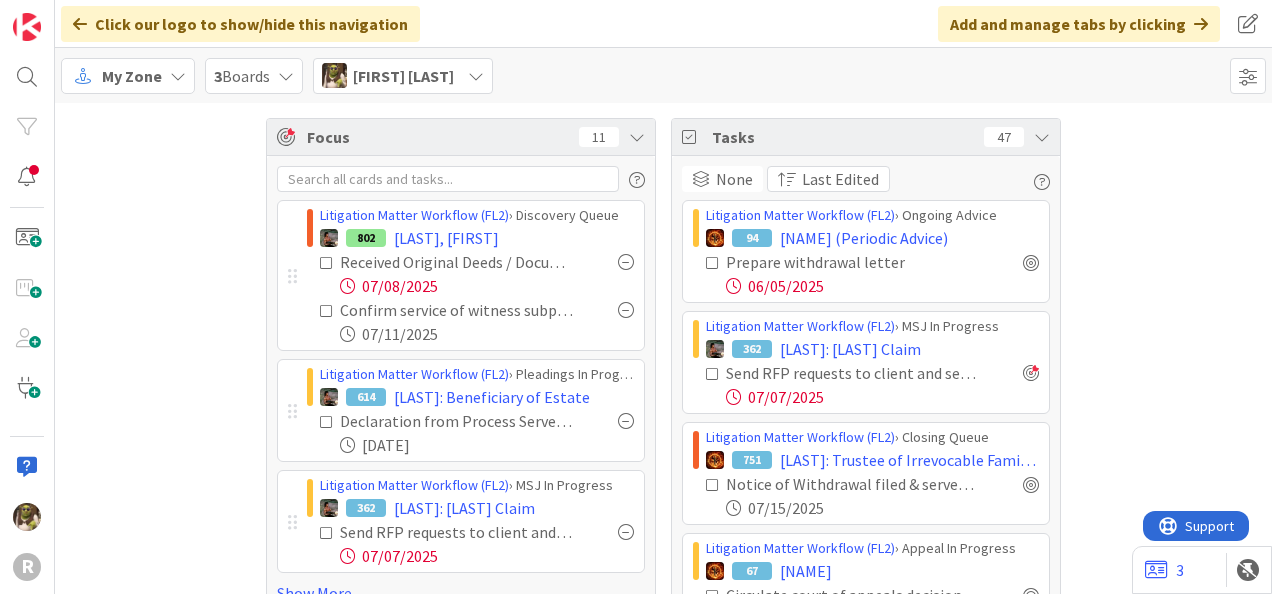 click on "Focus 11 Litigation Matter Workflow (FL2) > Discovery Queue 802 HUGHES, Edwin Received Original Deeds / Documents from Cascade 07/08/2025 Confirm service of witness subpoenas 07/11/2025 Litigation Matter Workflow (FL2) > Pleadings In Progress 614 LAUGHERY: Beneficiary of Estate Declaration from Process Server if Unserved - Cole 07/09/2025 Litigation Matter Workflow (FL2) > MSJ In Progress 362 ANDERSON: Elder Abuse Claim Send RFP requests to client and set up a phone call to discuss 07/07/2025 Show More Tasks 47 None Last Edited Litigation Matter Workflow (FL2) > Ongoing Advice 94 [NAME] (Periodic Advice) Prepare withdrawal letter 06/05/2025 Litigation Matter Workflow (FL2) > MSJ In Progress 362 ANDERSON: Elder Abuse Claim Send RFP requests to client and set up a phone call to discuss 07/07/2025 Litigation Matter Workflow (FL2) > Closing Queue 751 SAKS: Trustee of Irrevocable Family Trust Notice of Withdrawal filed & served - check whether done (on hold) 07/15/2025 67 [NAME] 97" at bounding box center (663, 899) 